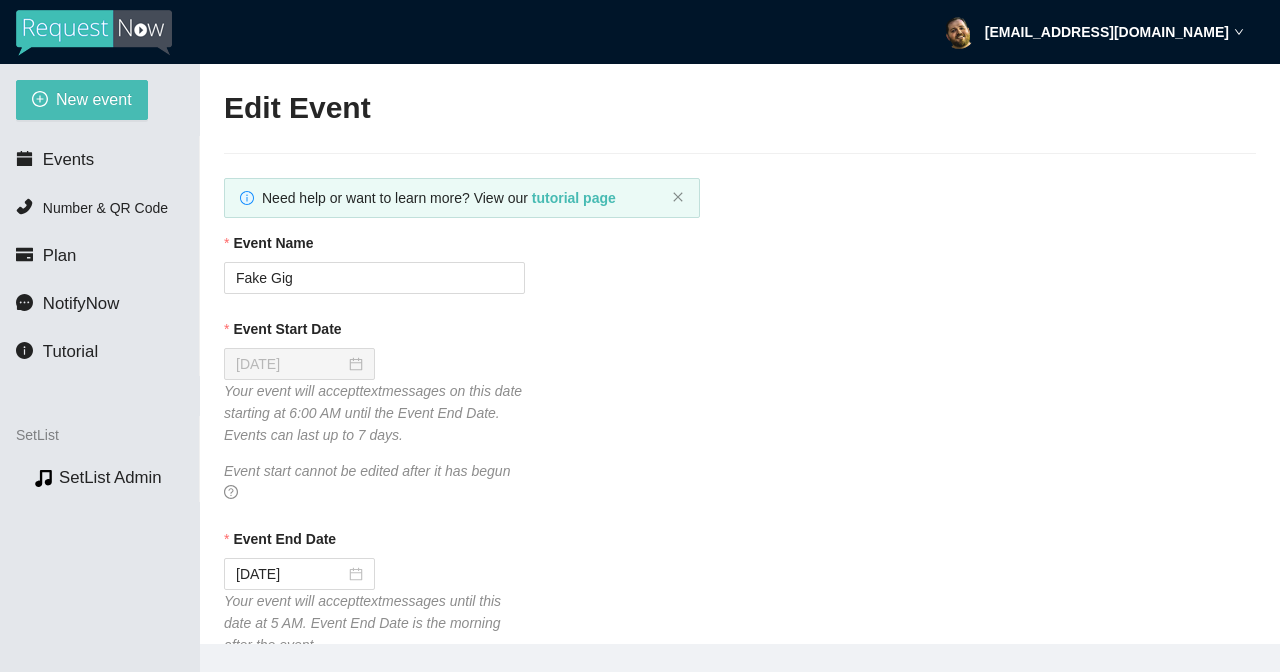 scroll, scrollTop: 0, scrollLeft: 0, axis: both 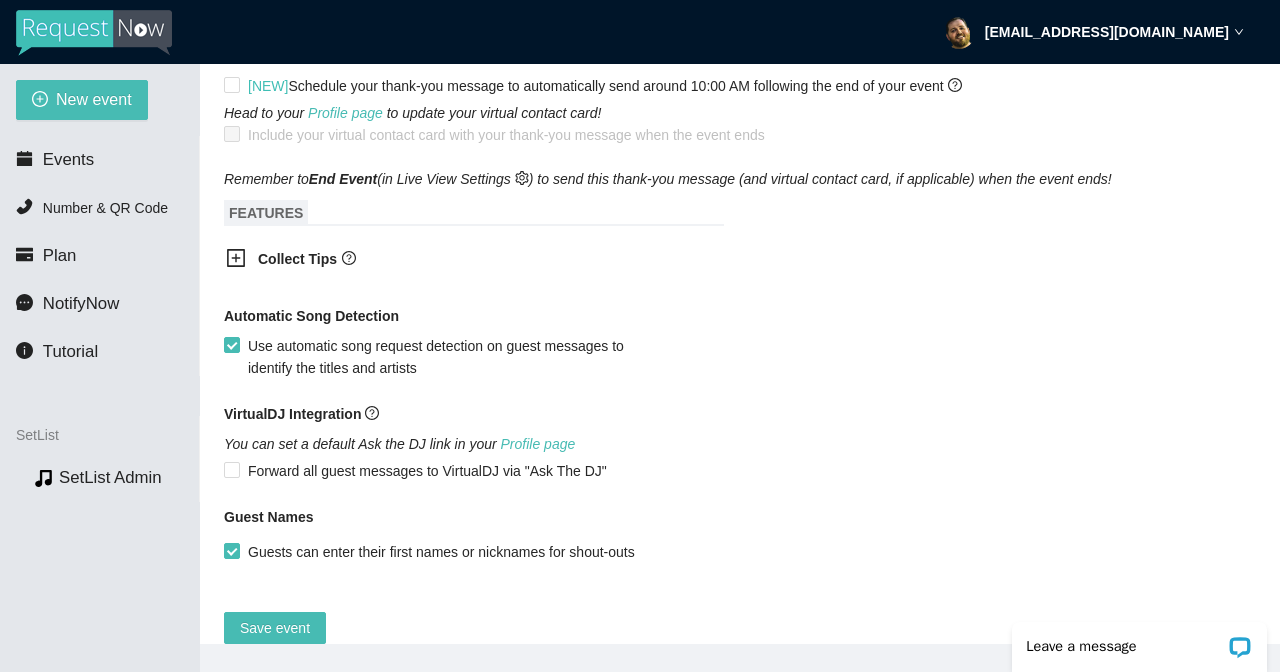 click 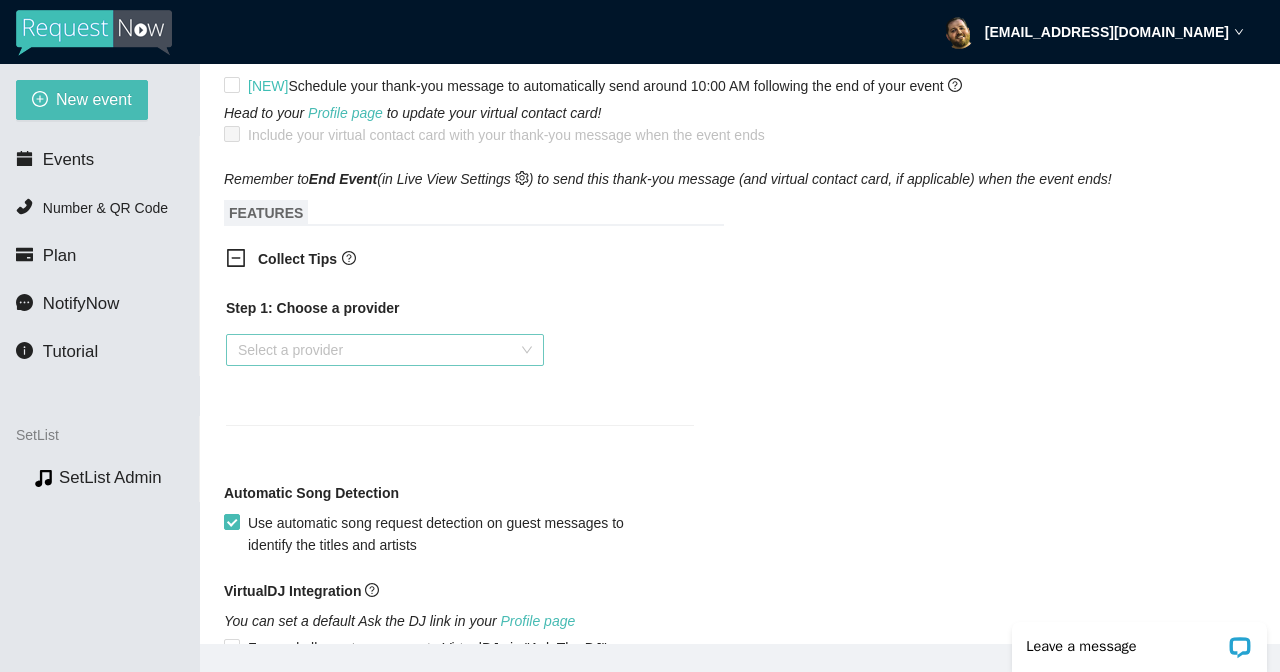 click at bounding box center [378, 350] 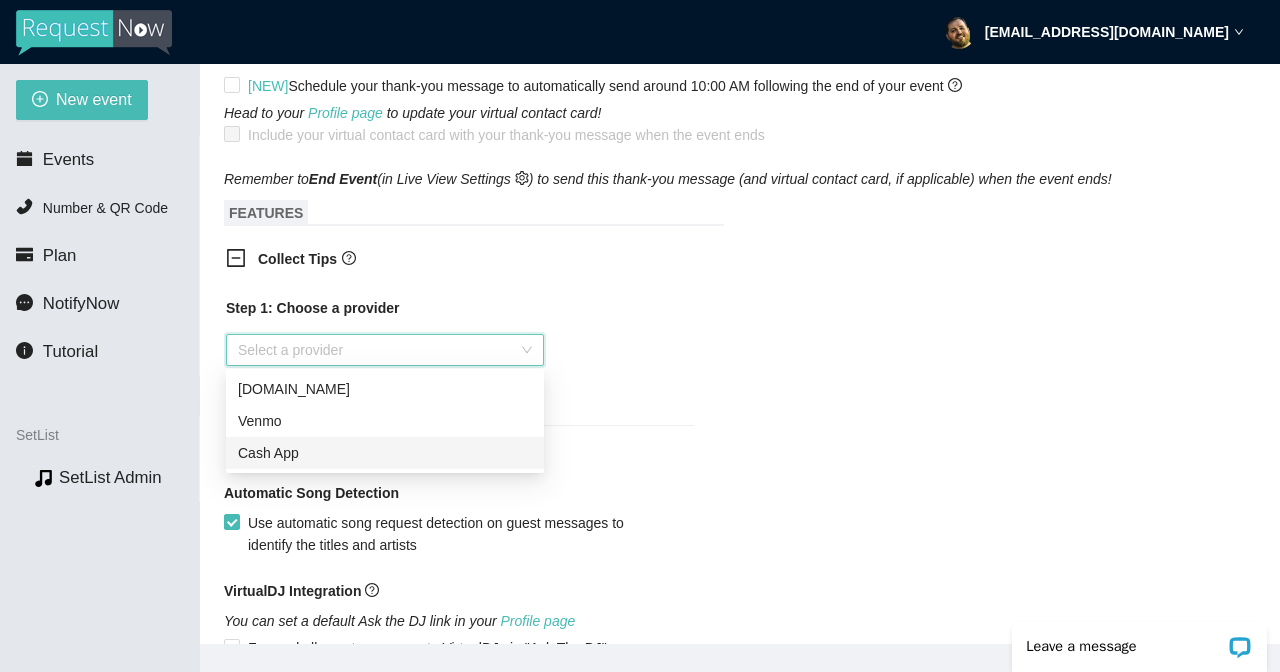 click on "Cash App" at bounding box center (385, 453) 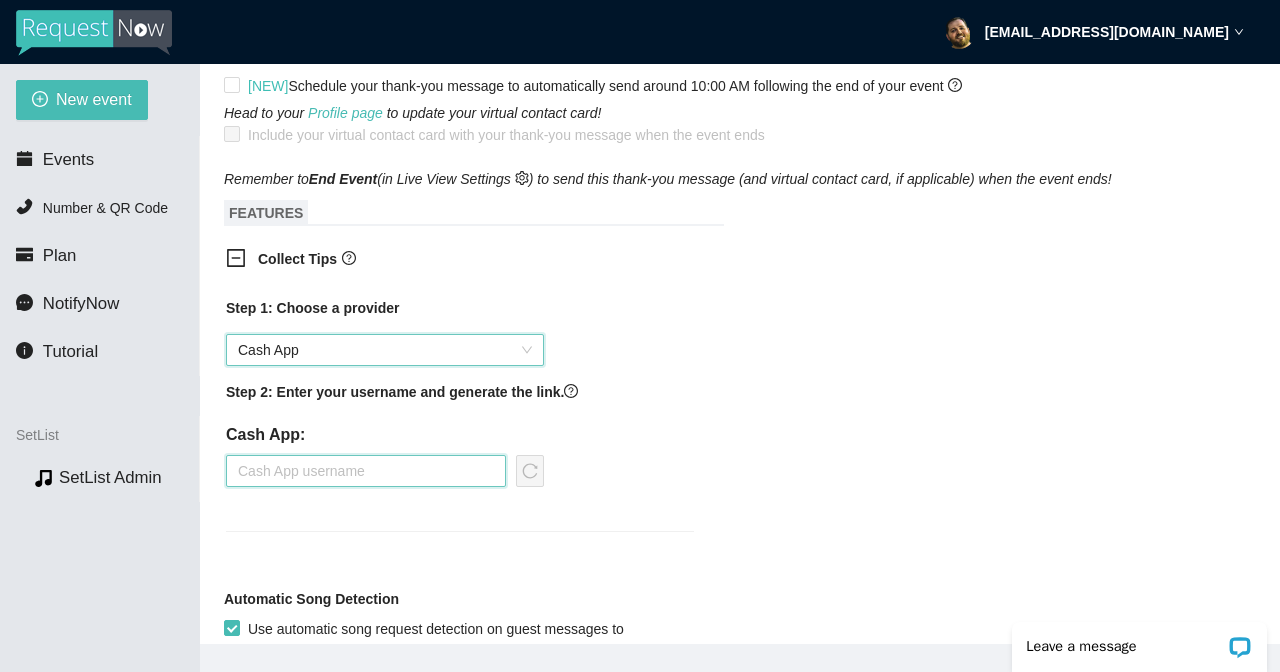 click at bounding box center (366, 471) 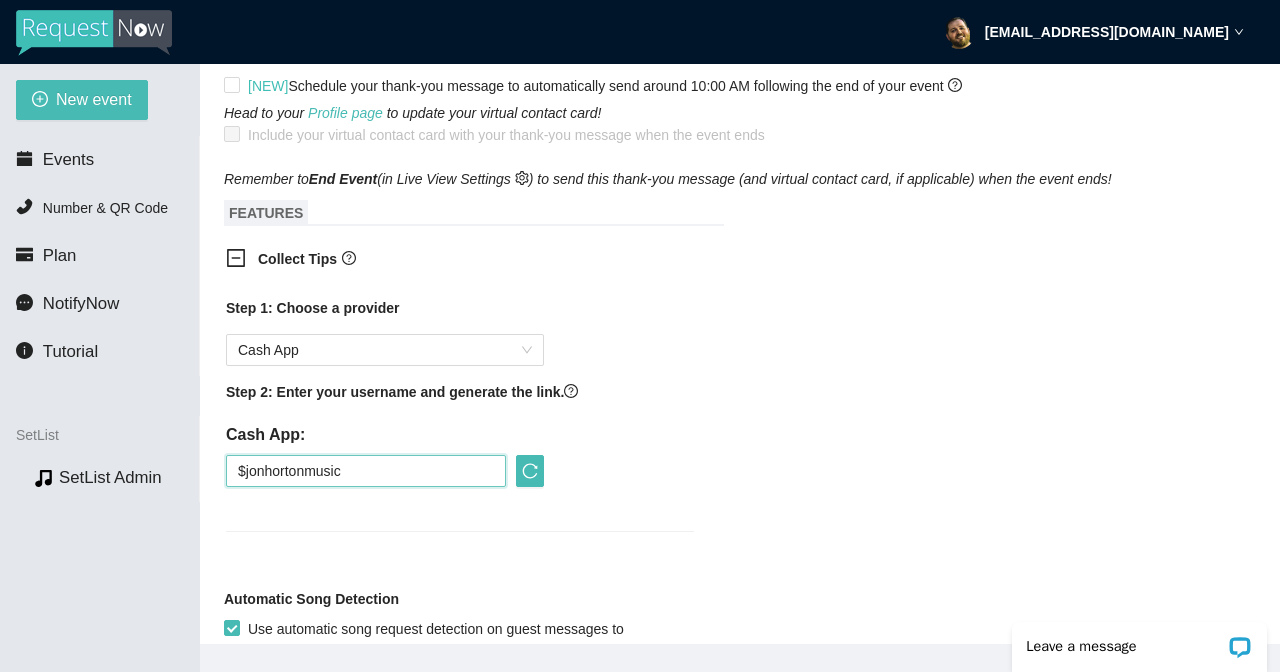 type on "$jonhortonmusic" 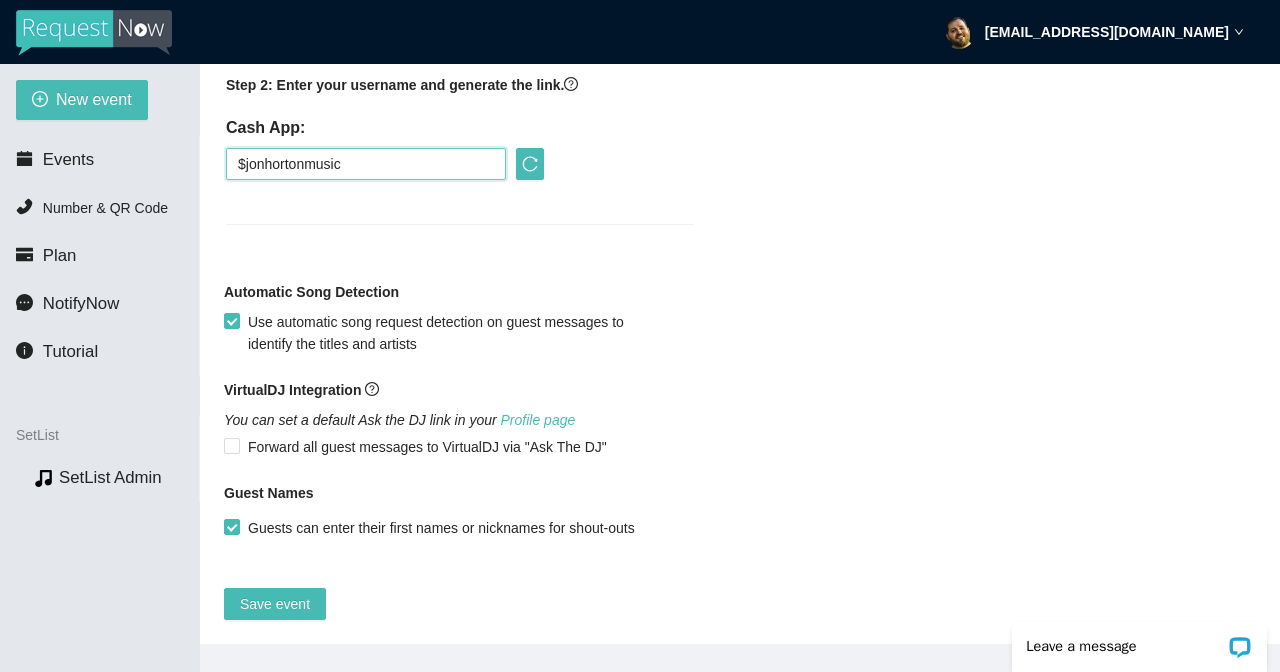 scroll, scrollTop: 1528, scrollLeft: 0, axis: vertical 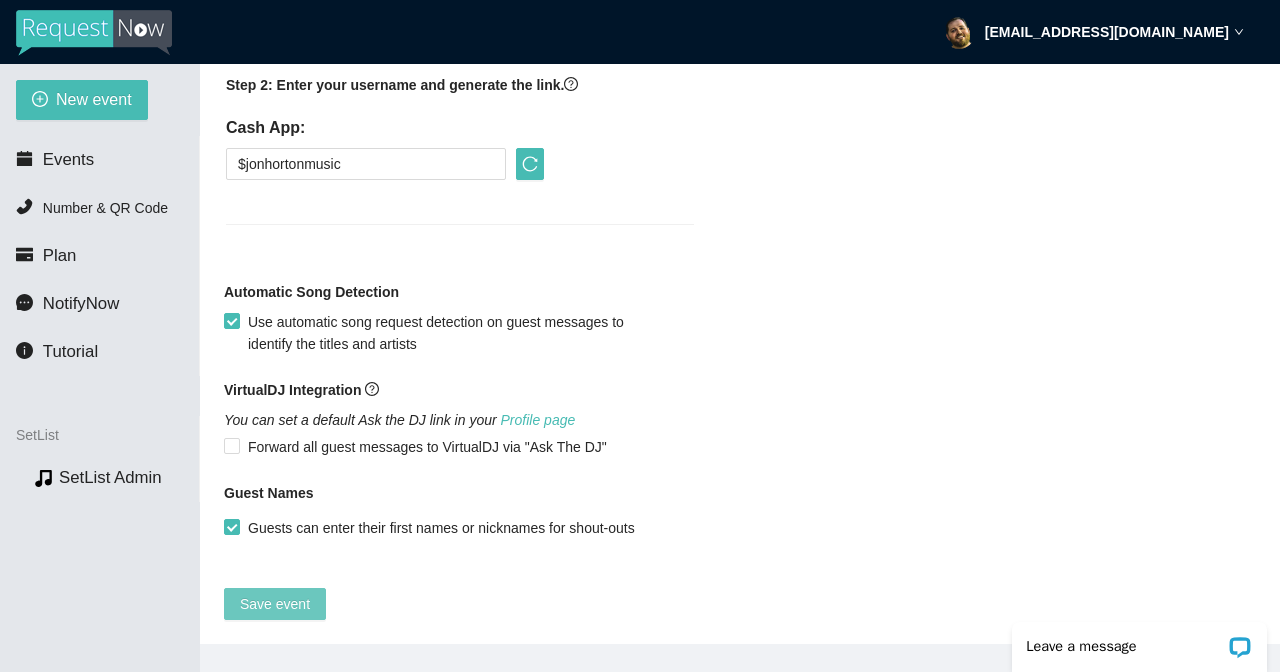 click on "Save event" at bounding box center (275, 604) 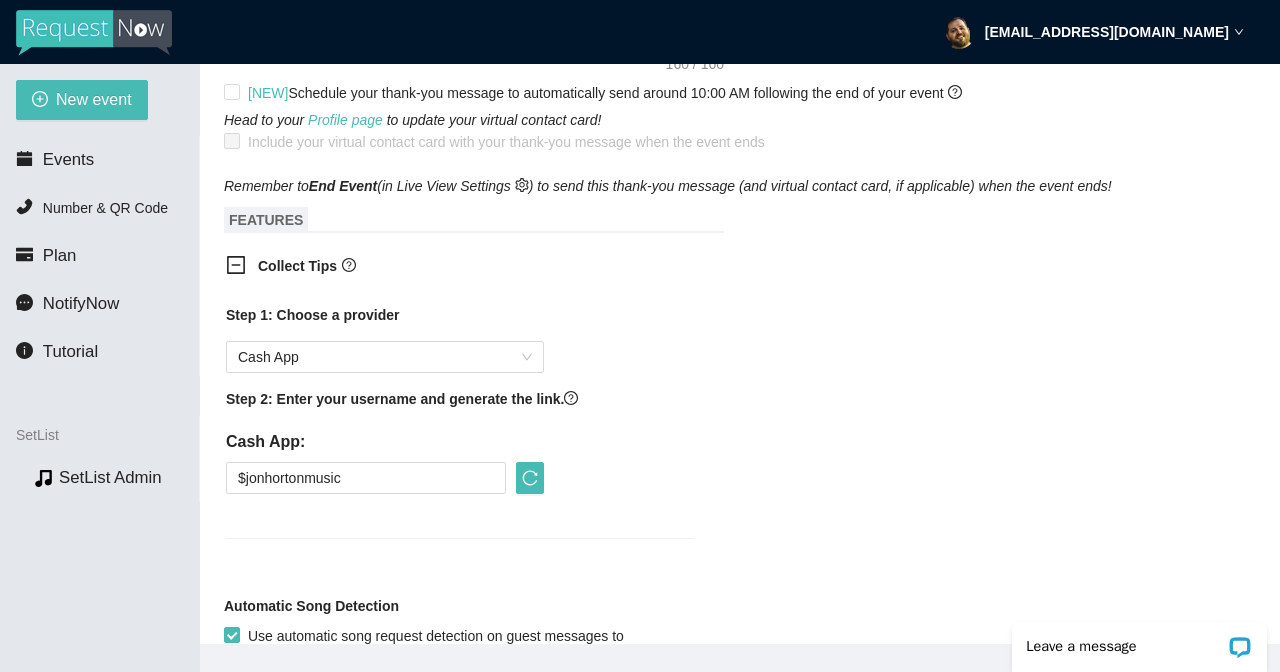 scroll, scrollTop: 1194, scrollLeft: 0, axis: vertical 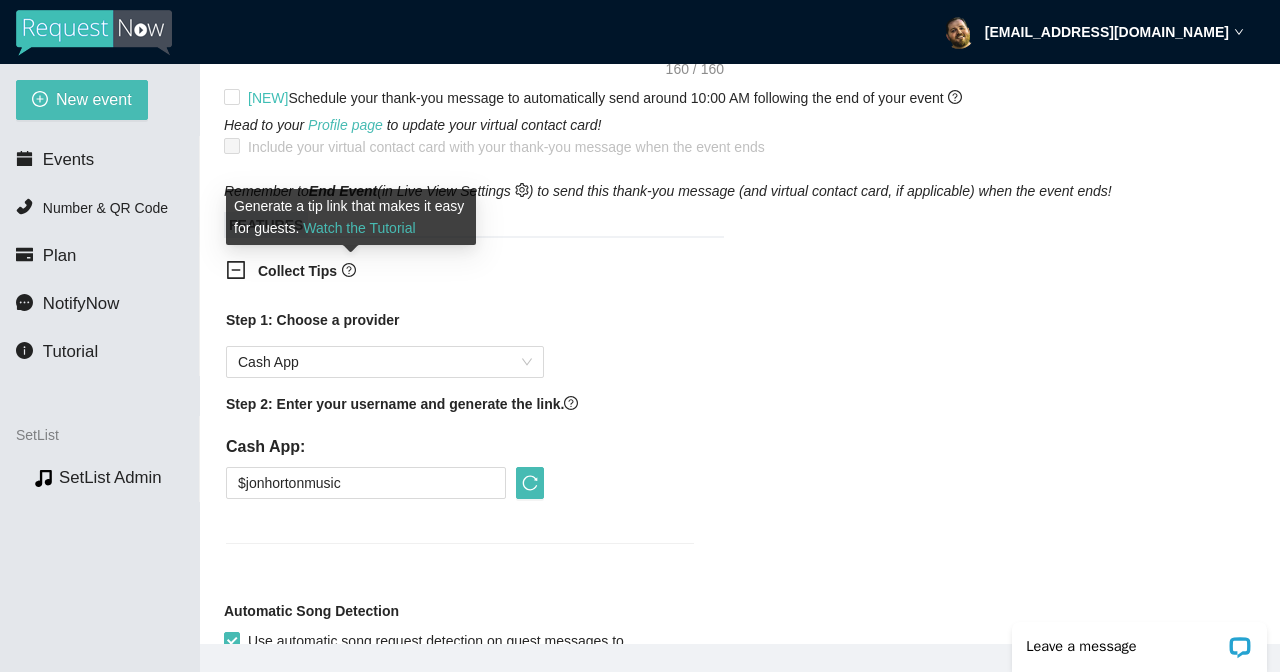 click 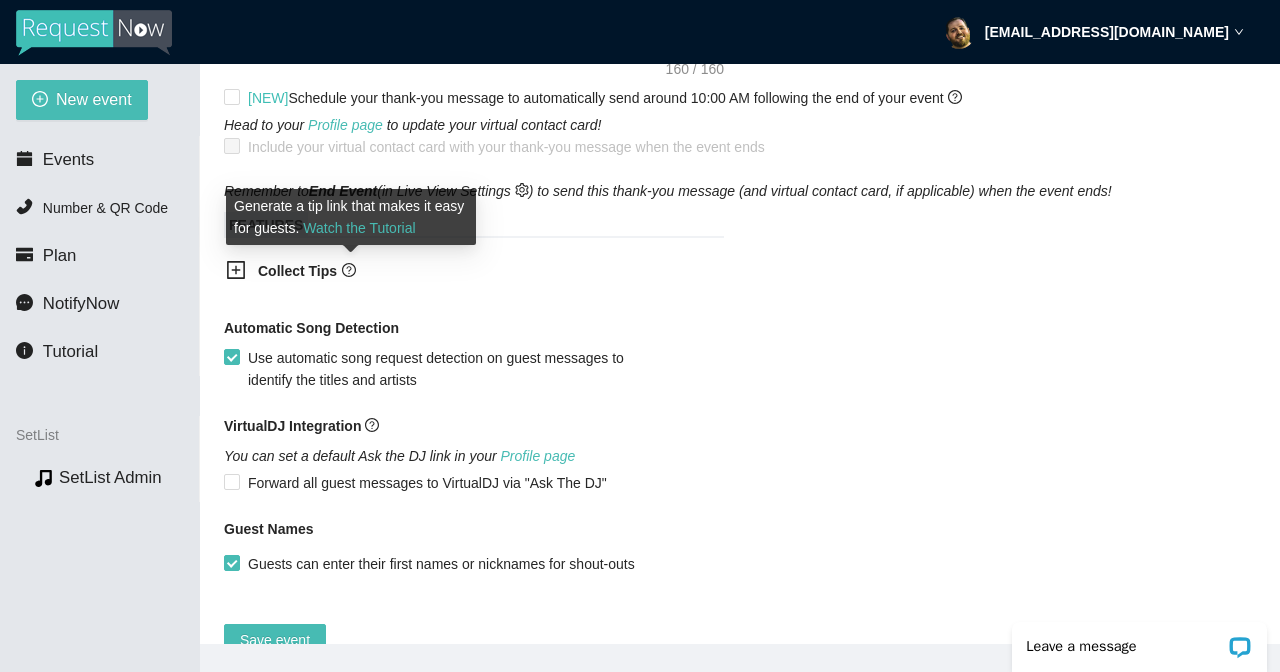 click 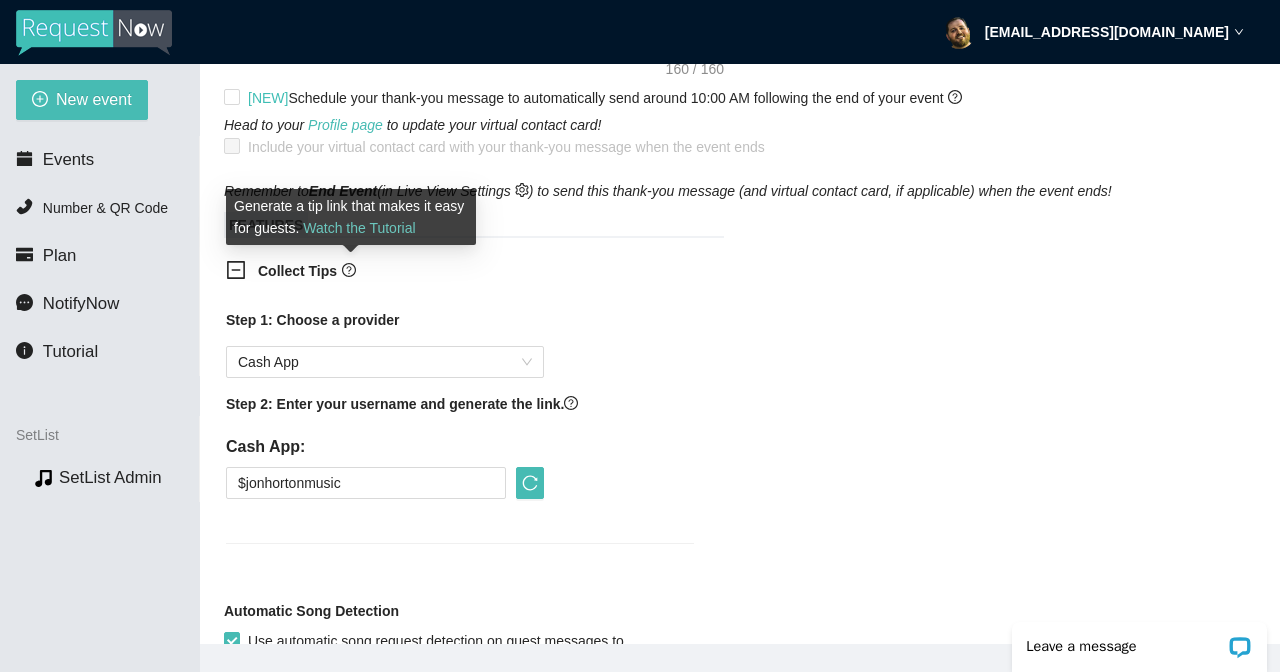 click on "Watch the Tutorial" at bounding box center [359, 228] 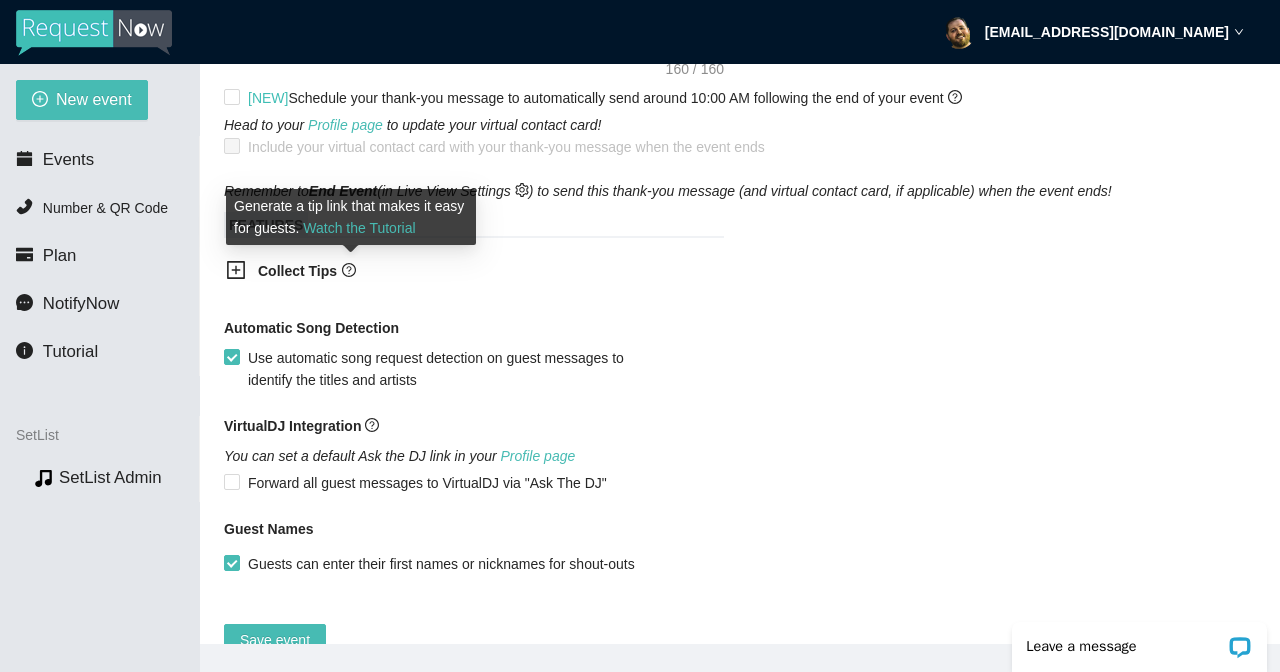 click 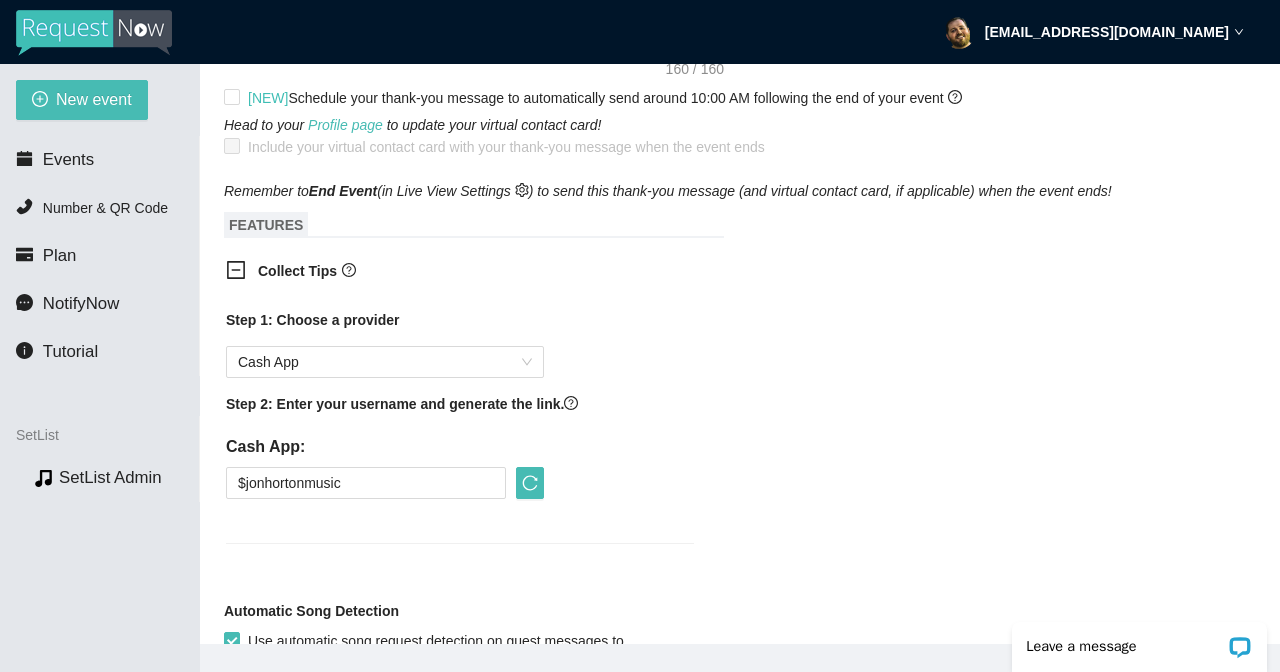click on "Collect Tips" at bounding box center (476, 271) 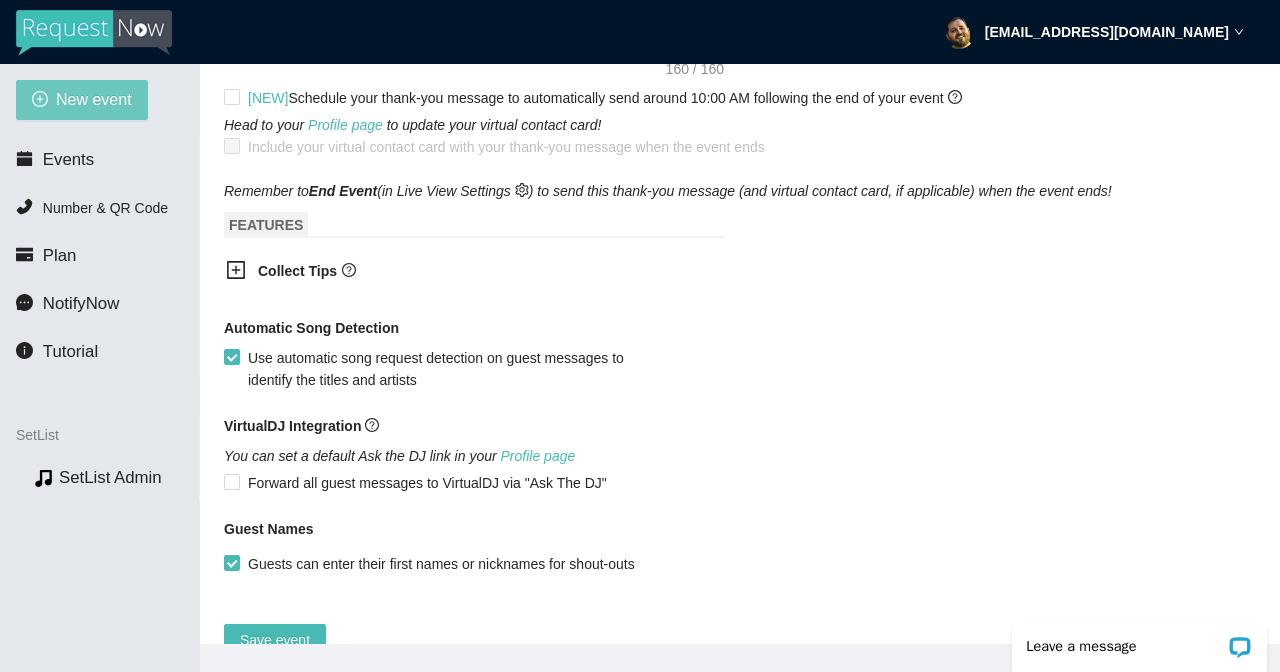 click on "New event" at bounding box center [94, 99] 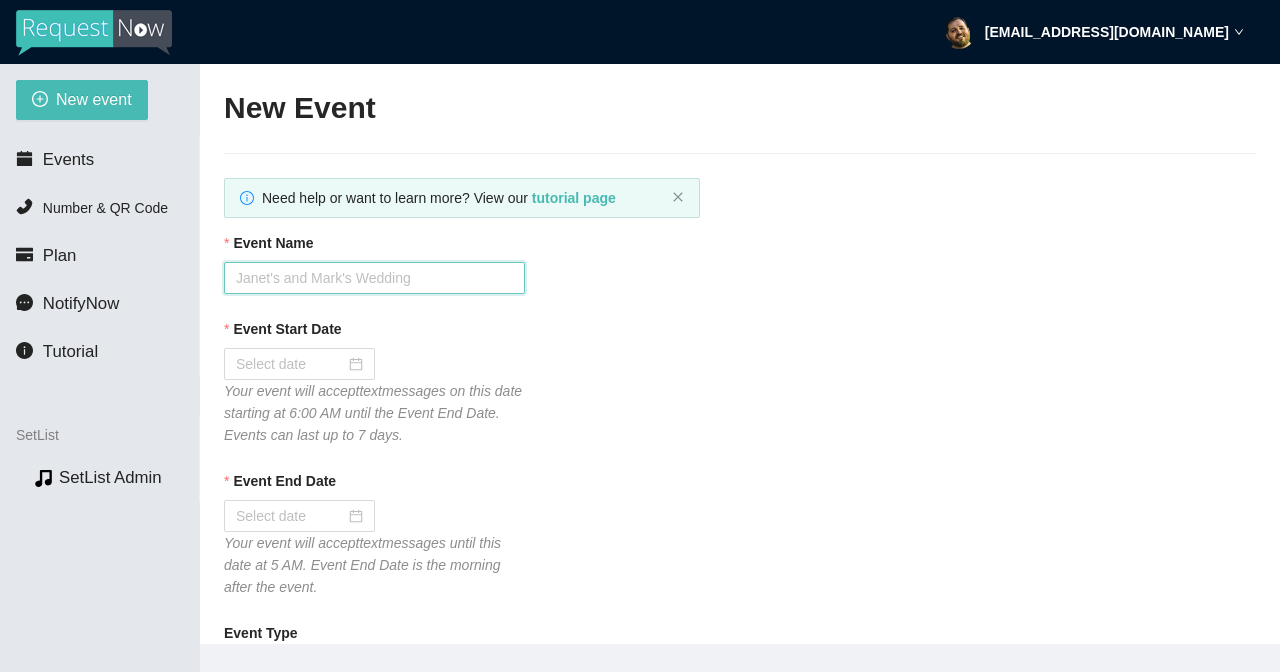 click on "Event Name" at bounding box center [374, 278] 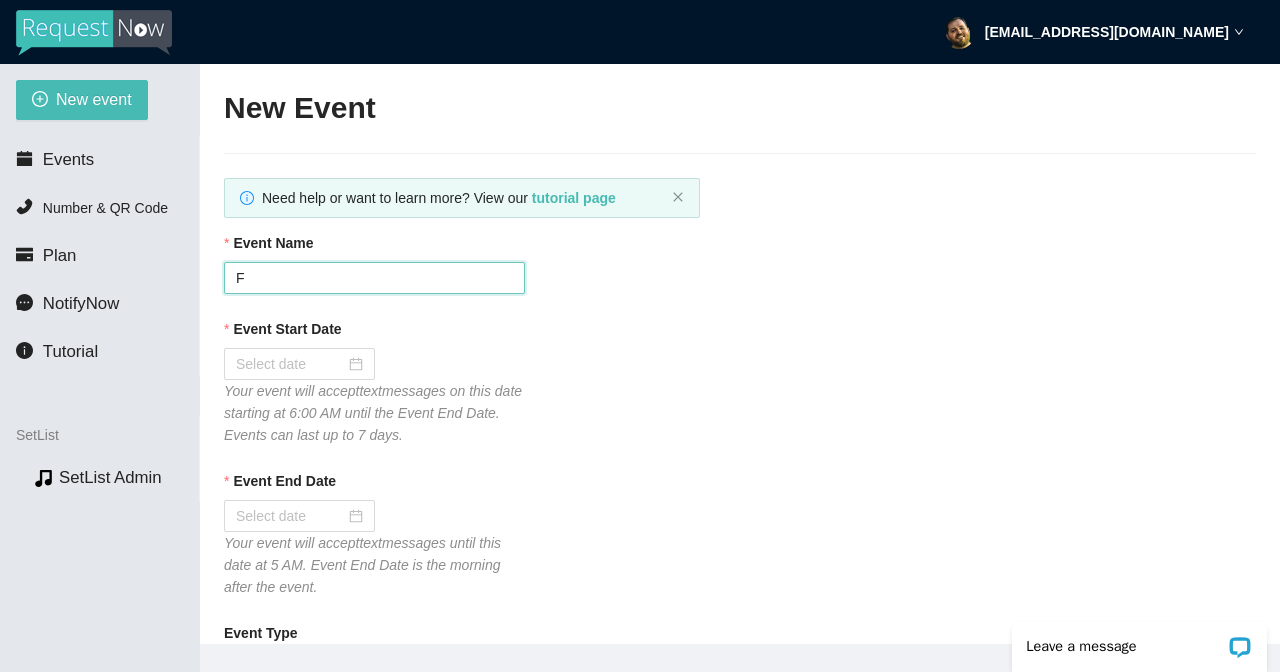 scroll, scrollTop: 0, scrollLeft: 0, axis: both 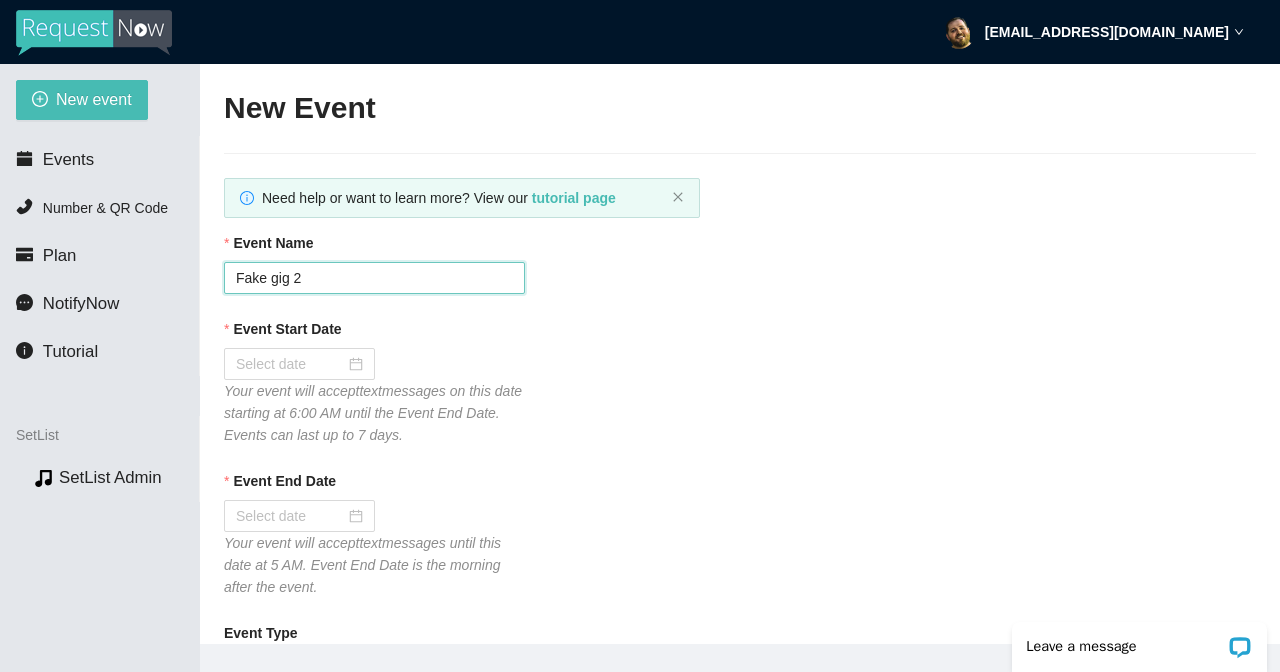 type on "Fake gig 2" 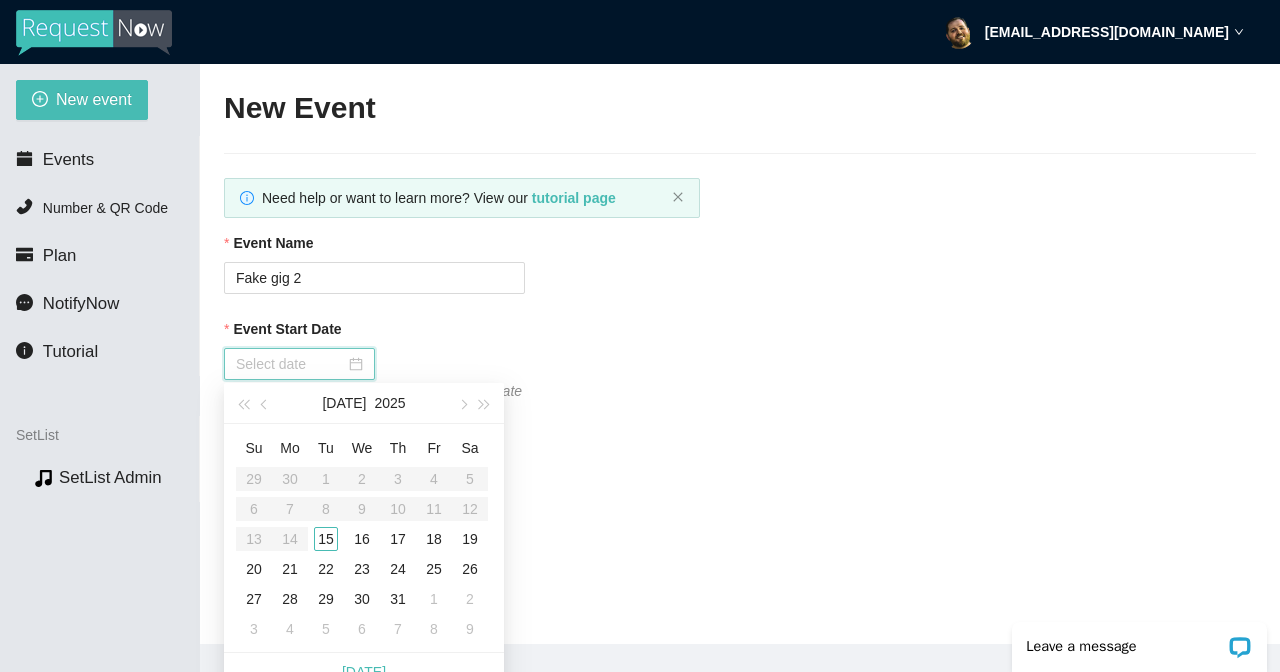 type on "[DATE]" 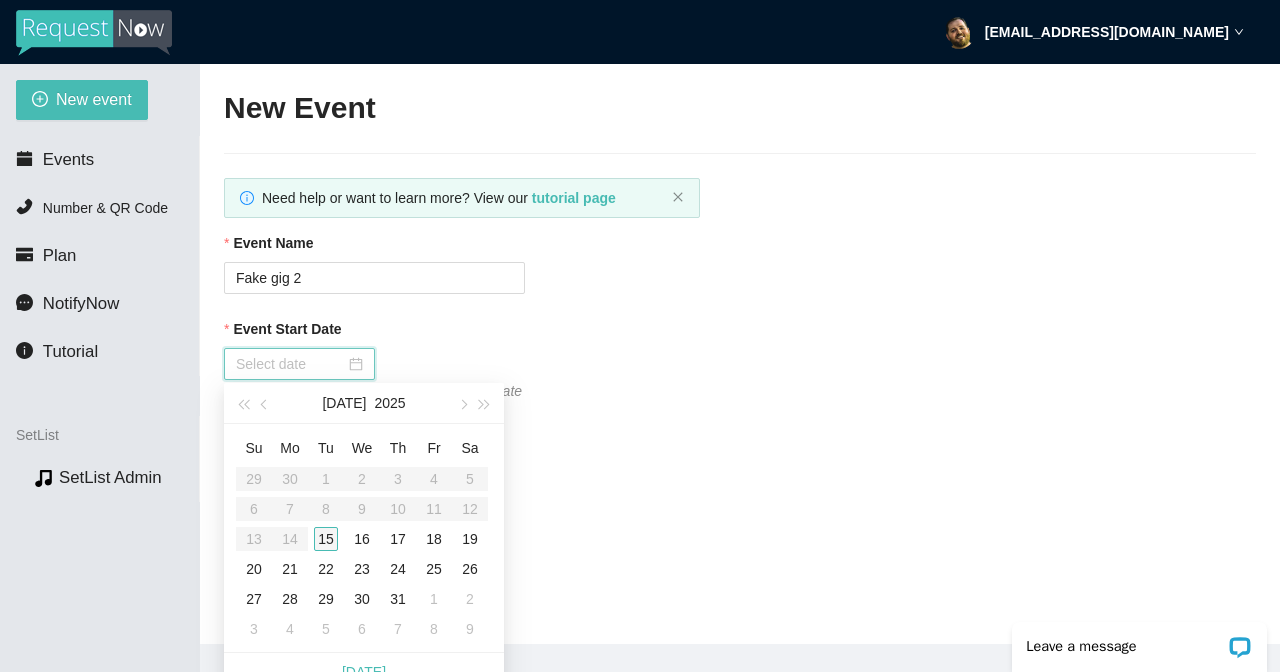 type on "[DATE]" 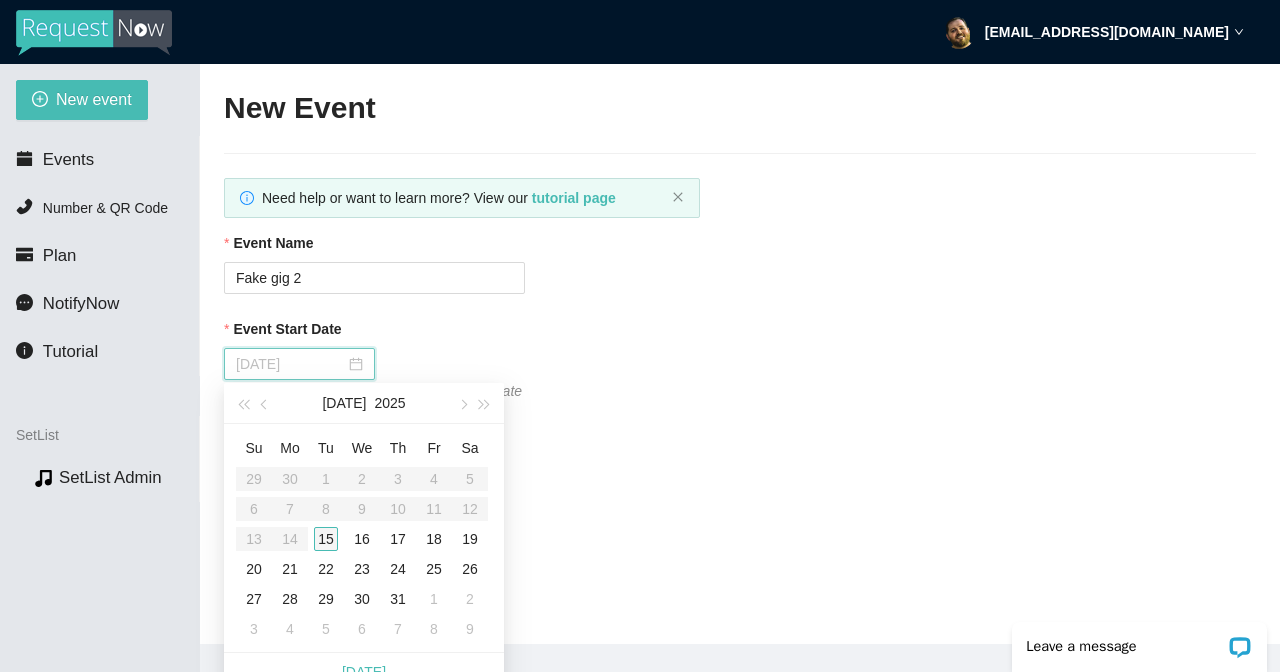 click on "15" at bounding box center (326, 539) 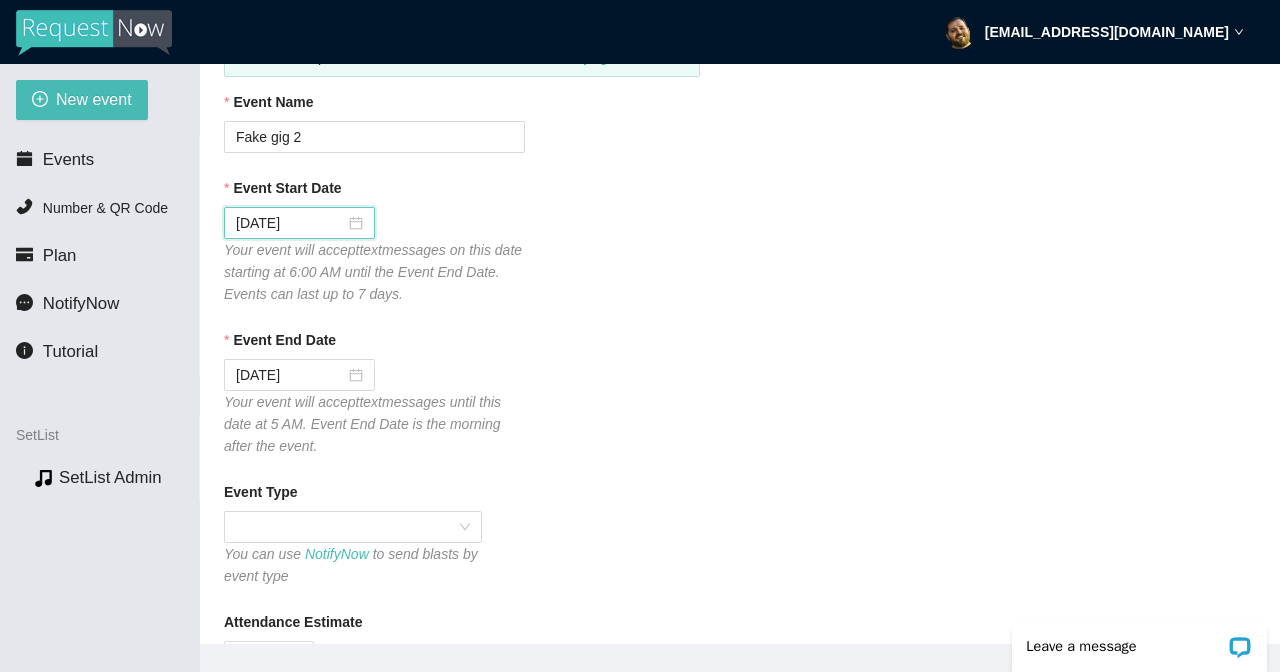 scroll, scrollTop: 151, scrollLeft: 0, axis: vertical 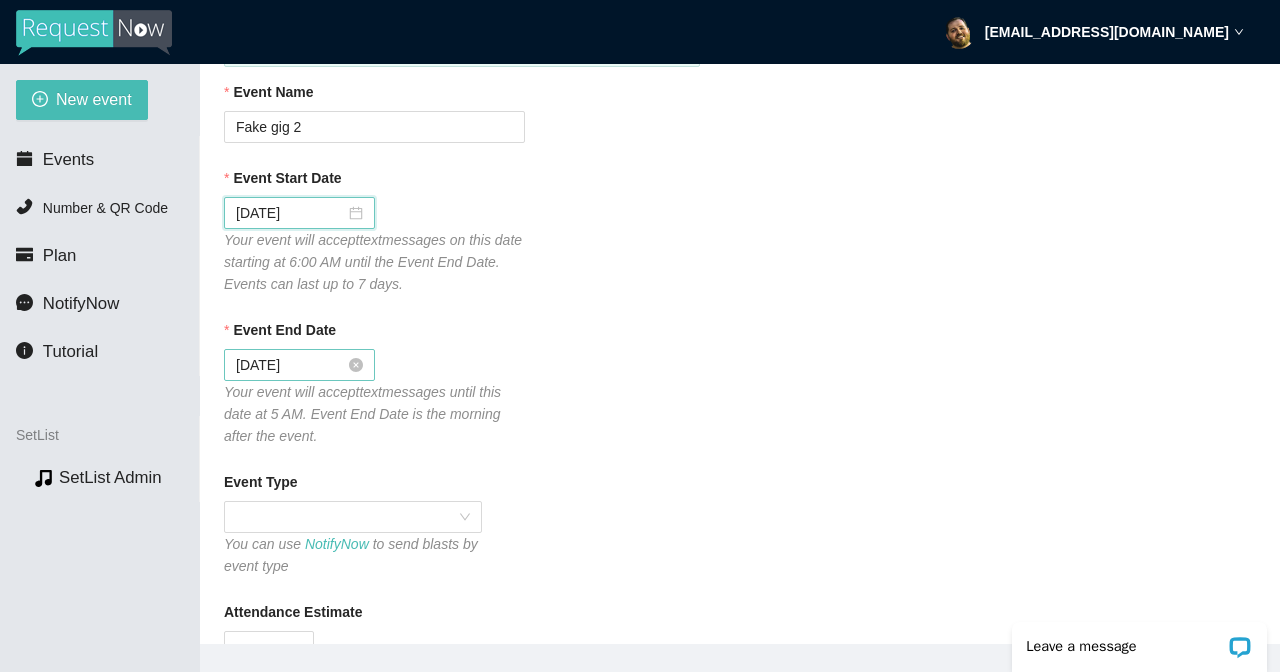 click on "[DATE]" at bounding box center [290, 365] 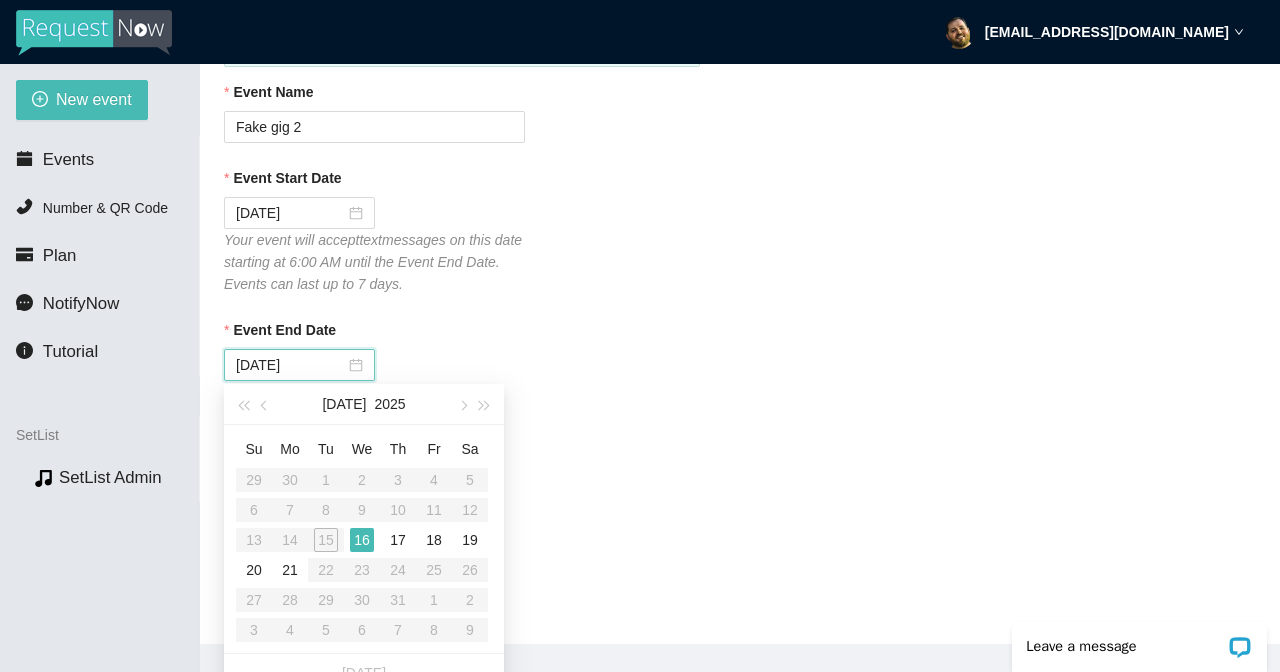 type on "[DATE]" 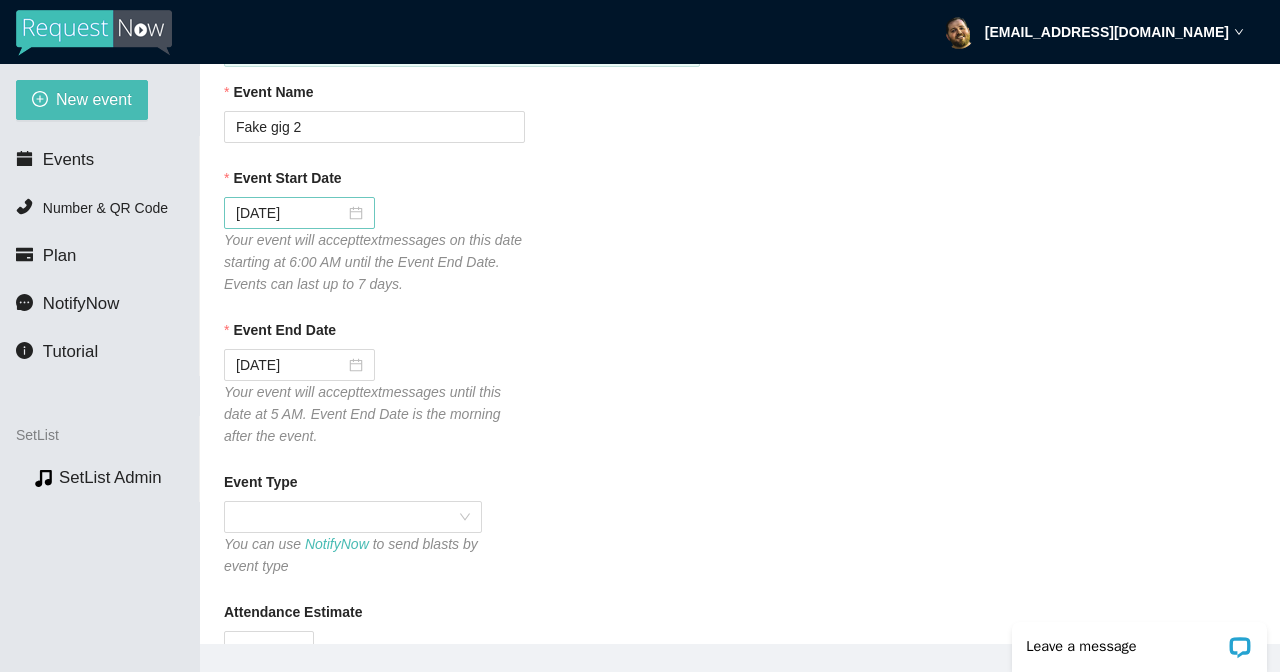 click on "[DATE]" at bounding box center [299, 213] 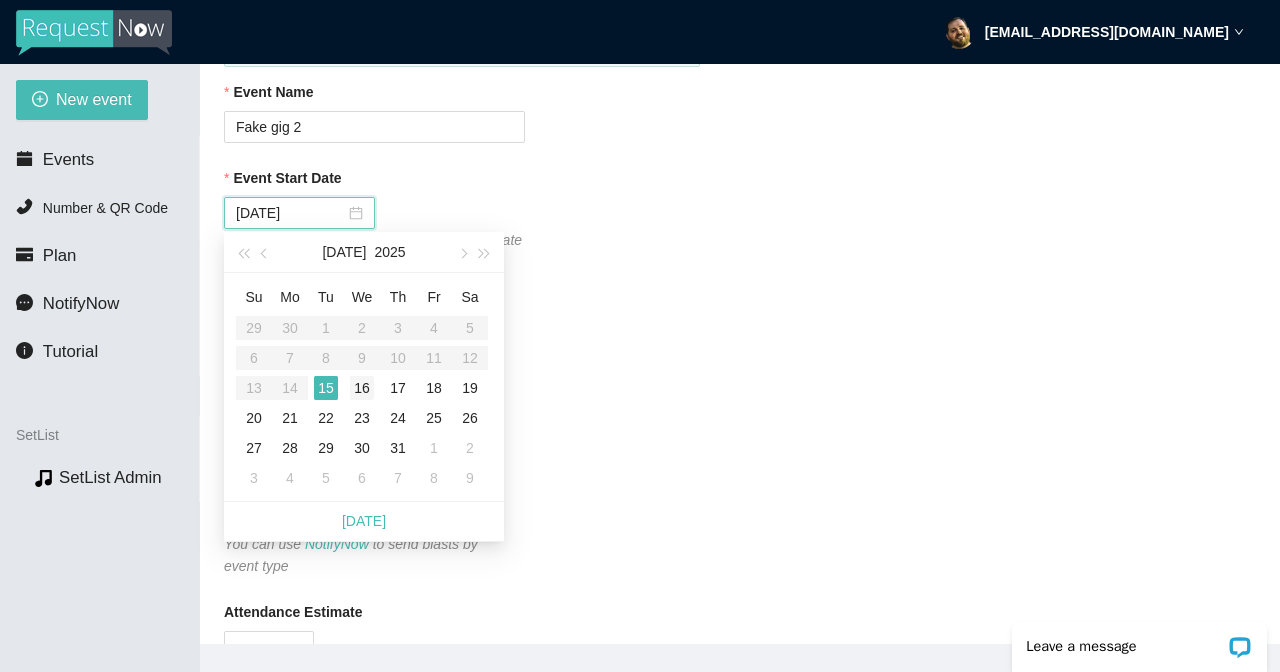 type on "[DATE]" 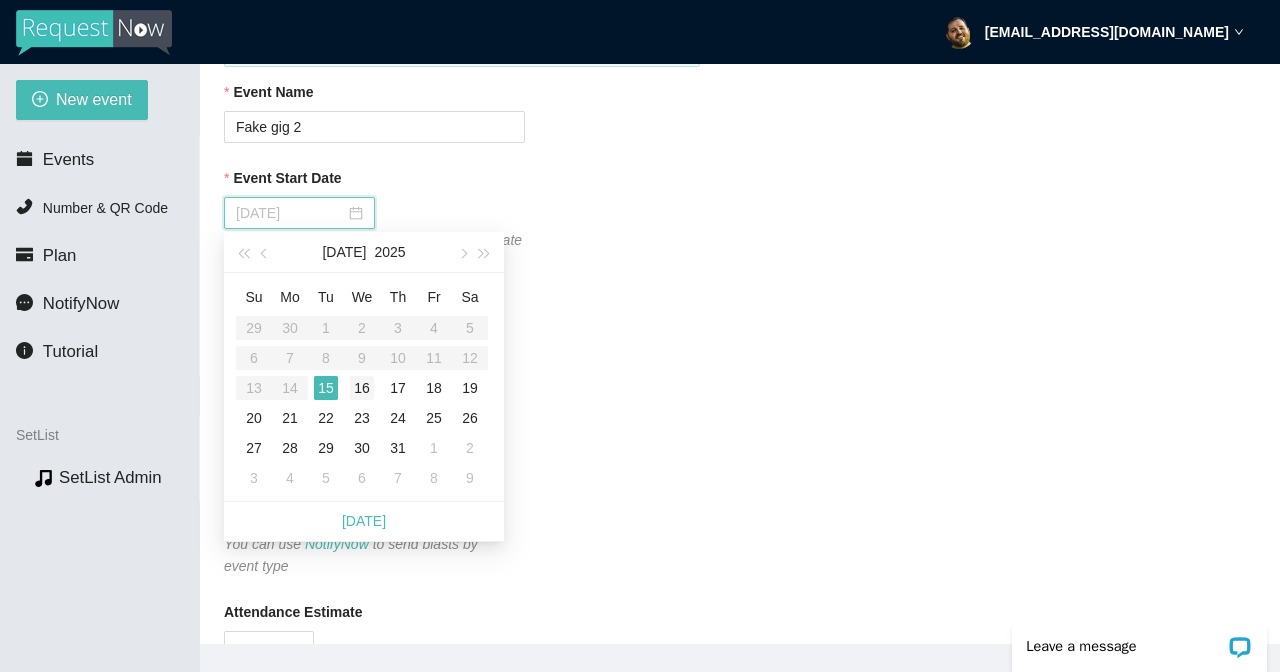 click on "16" at bounding box center (362, 388) 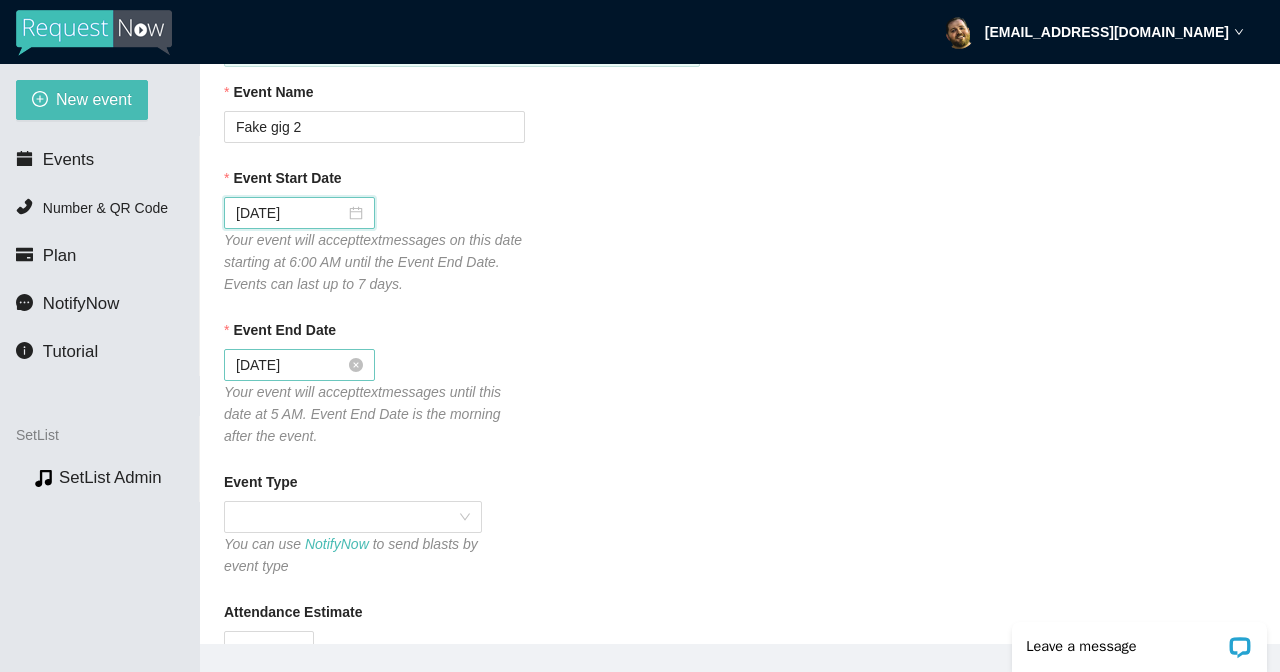 click on "[DATE]" at bounding box center (290, 365) 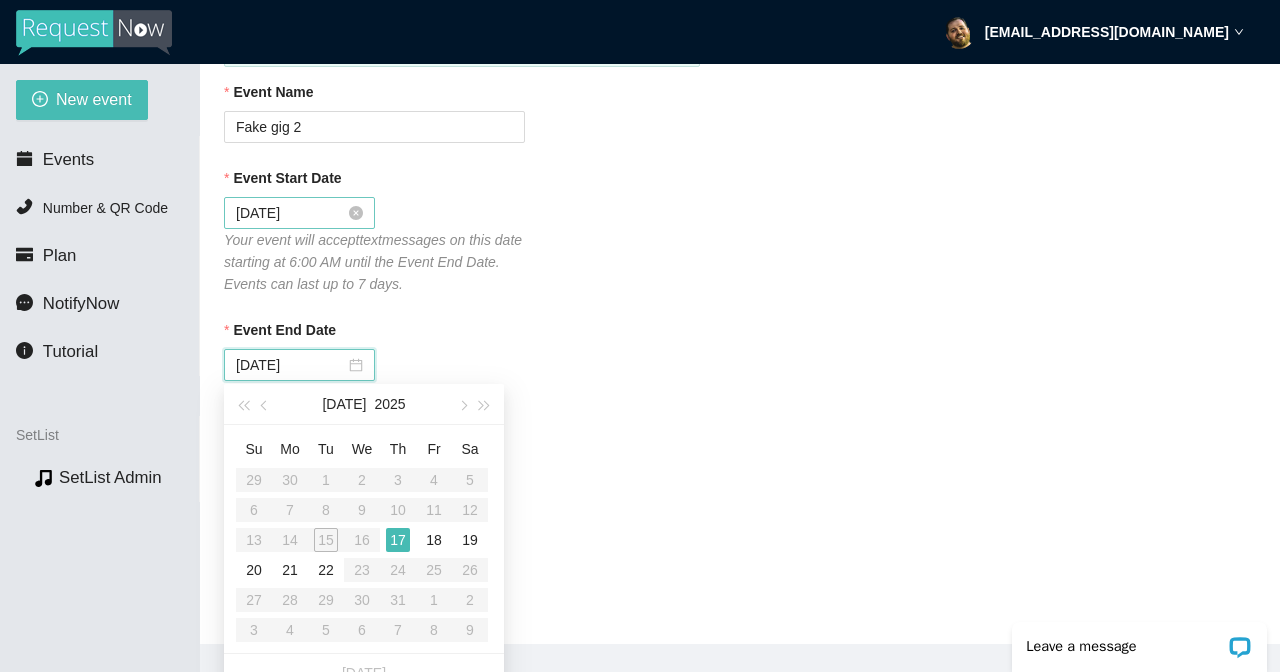 click on "[DATE]" at bounding box center [290, 213] 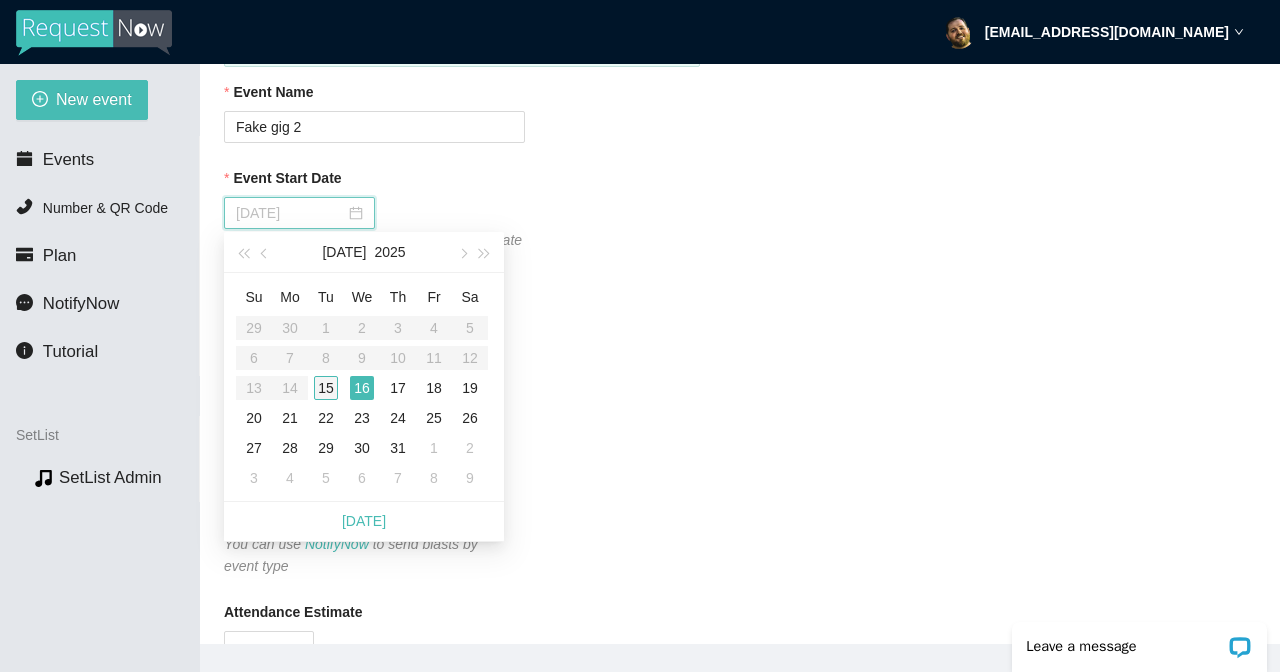 type on "[DATE]" 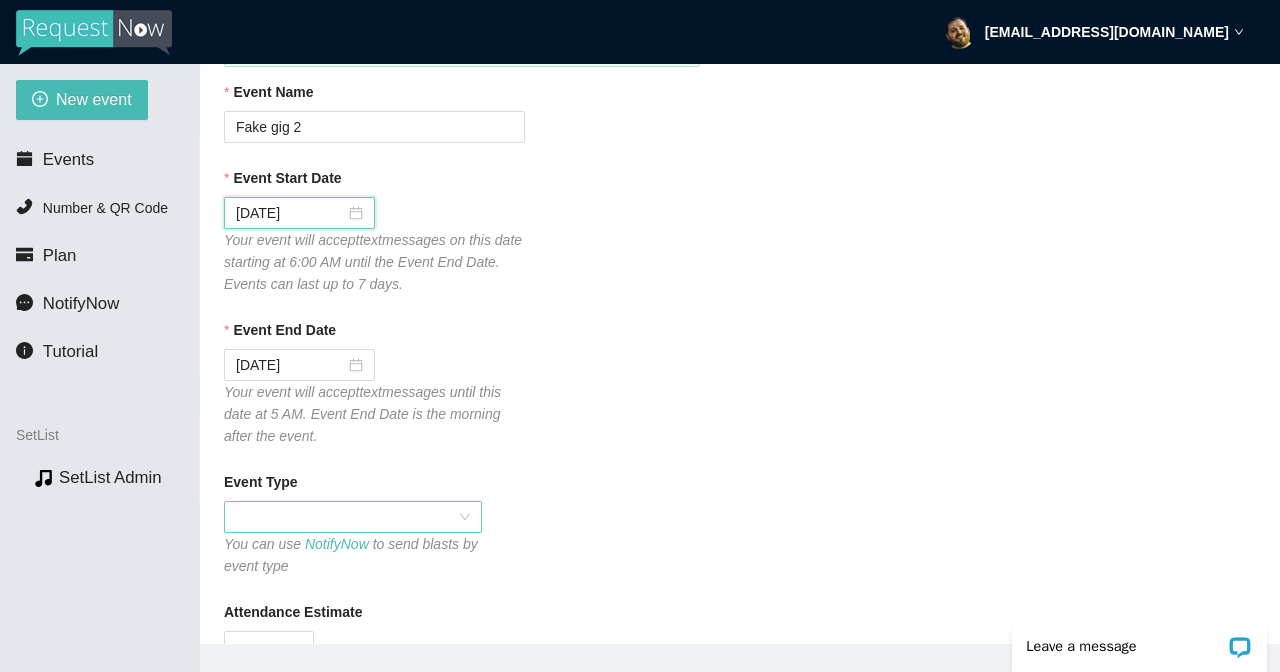 click at bounding box center (353, 517) 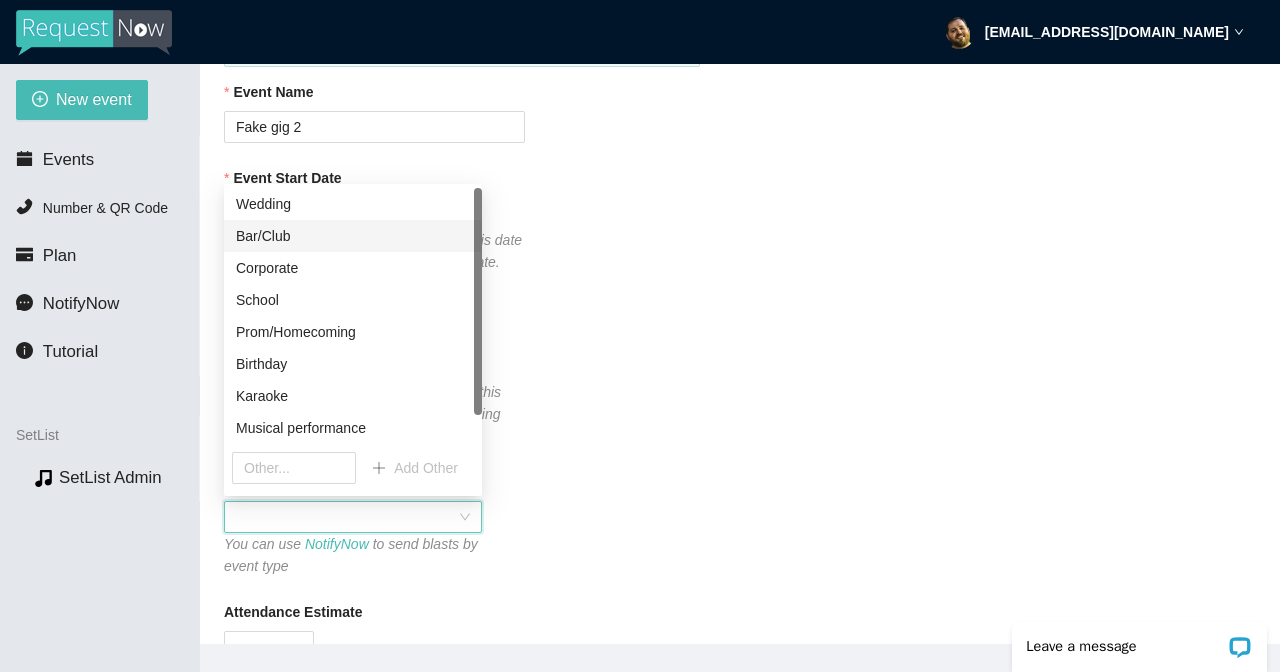 click on "Bar/Club" at bounding box center [353, 236] 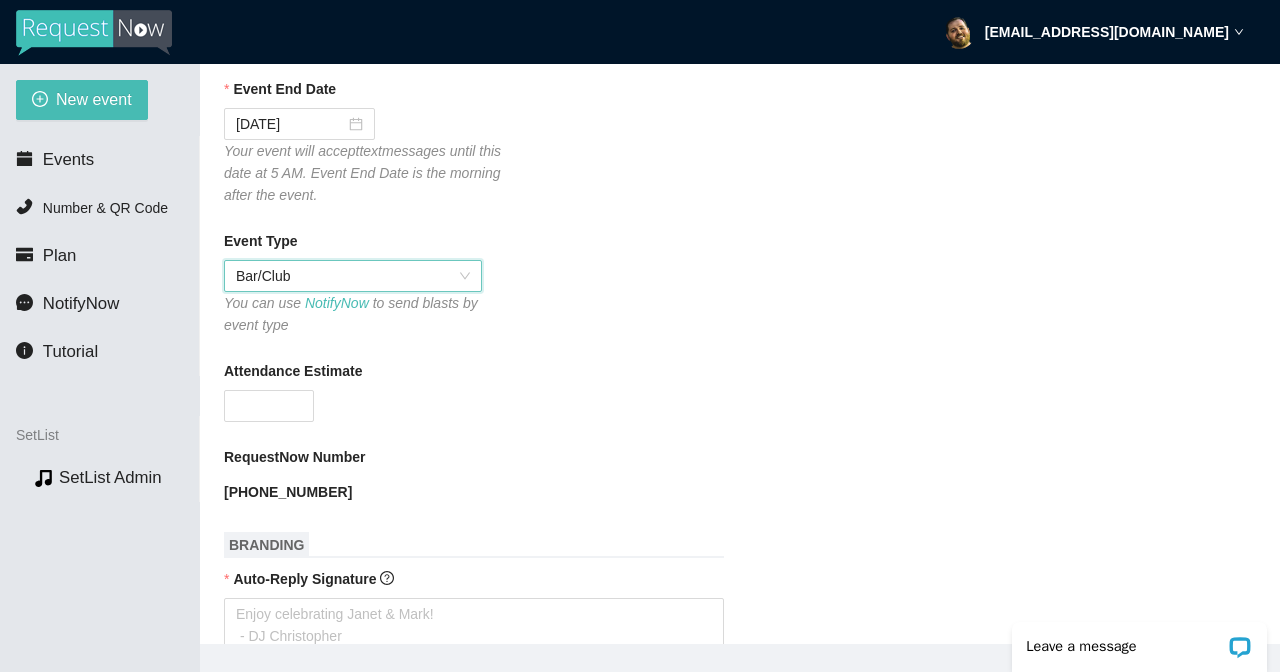 scroll, scrollTop: 405, scrollLeft: 0, axis: vertical 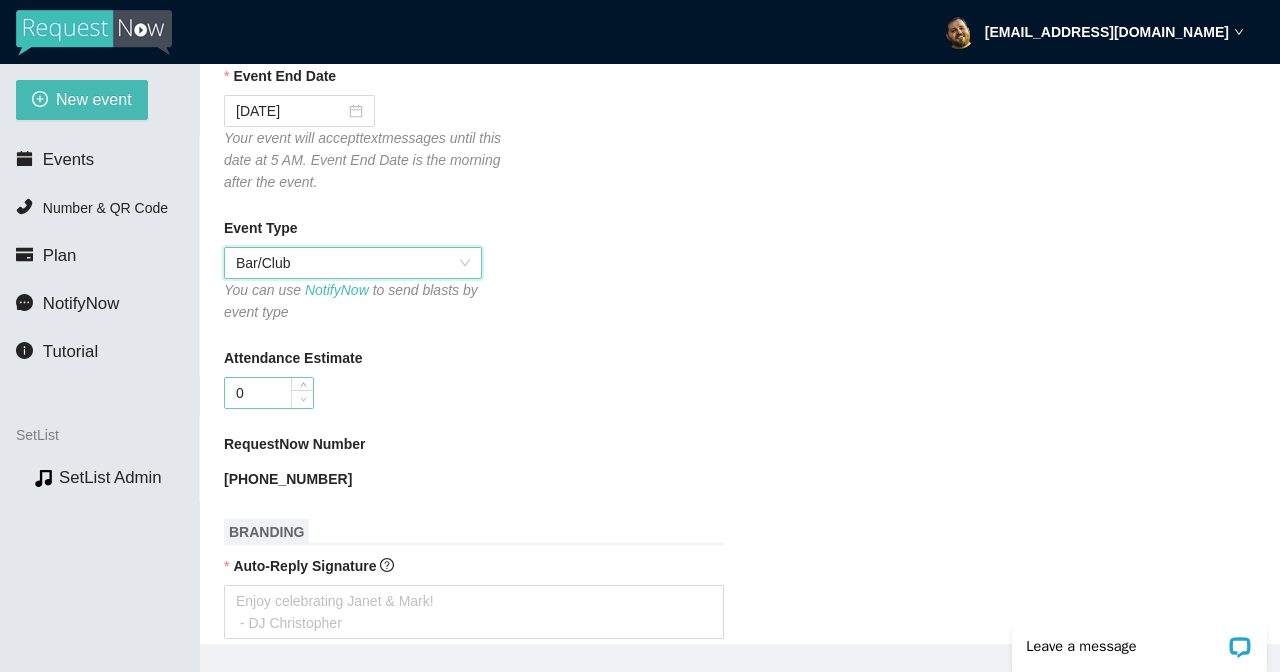 click at bounding box center [302, 399] 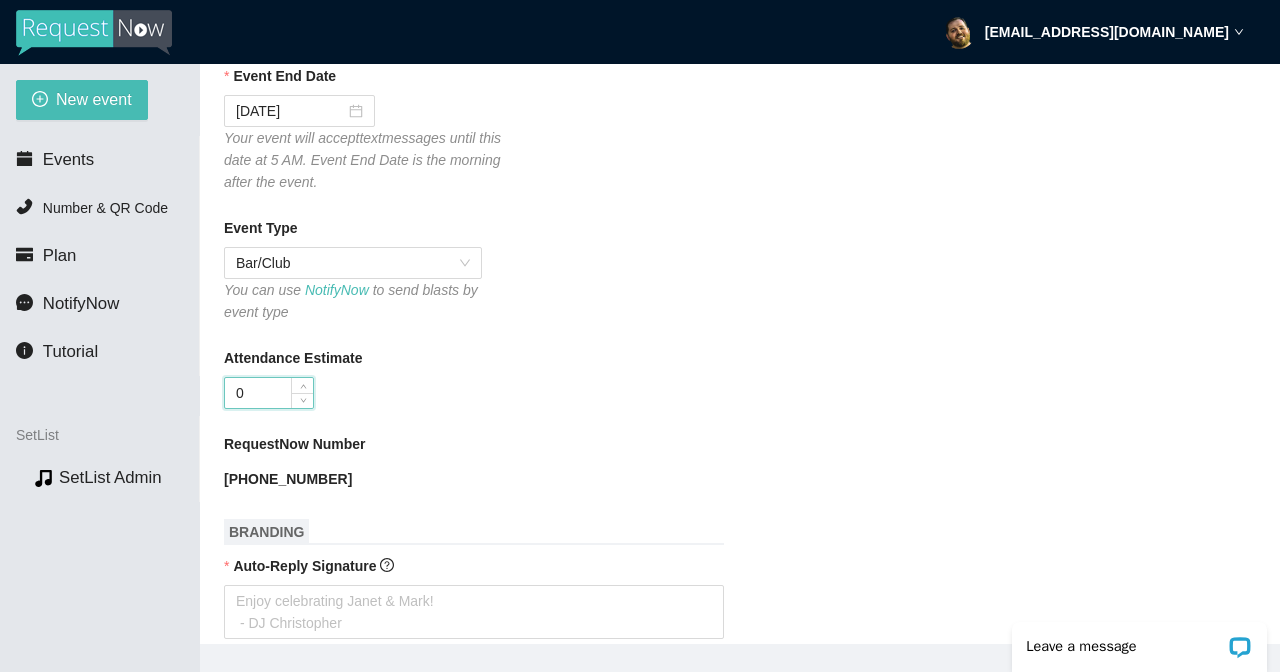 click on "0" at bounding box center (269, 393) 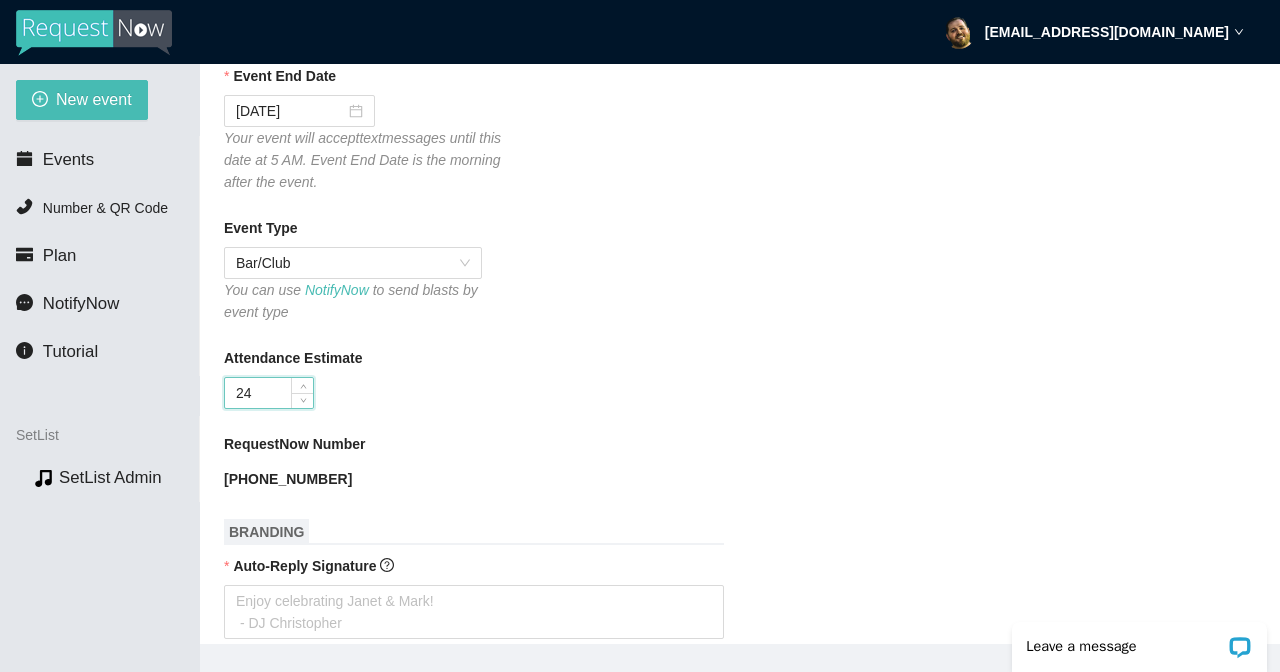 type on "24" 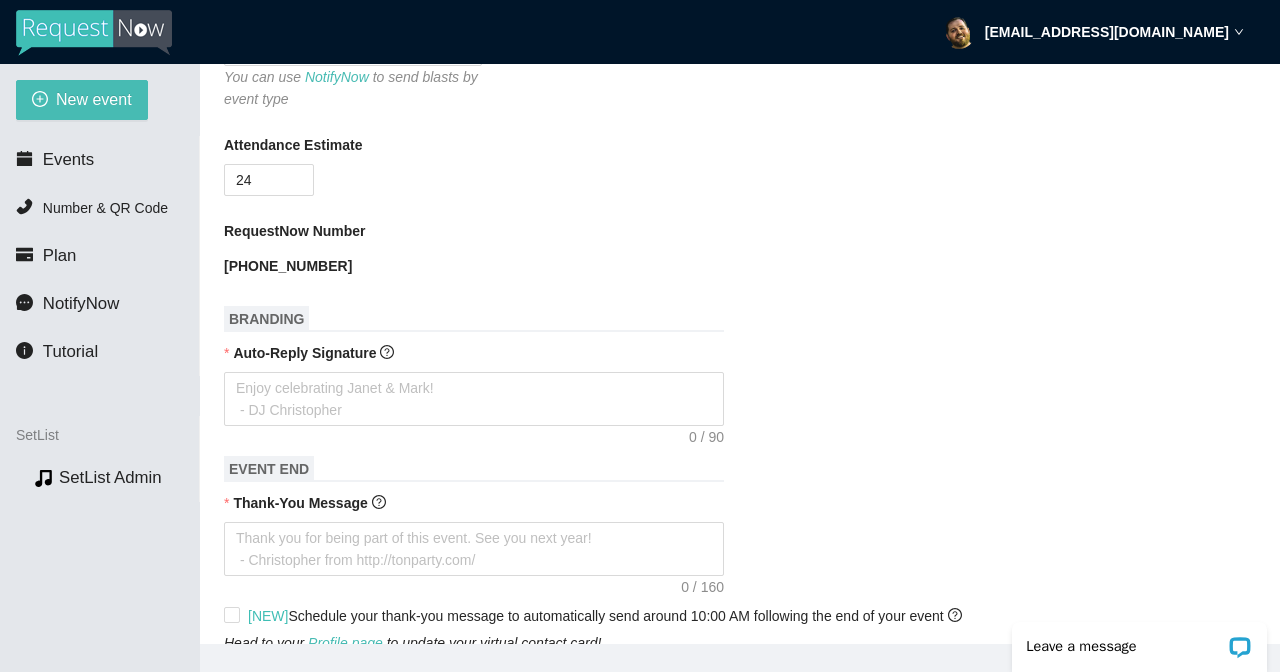 scroll, scrollTop: 622, scrollLeft: 0, axis: vertical 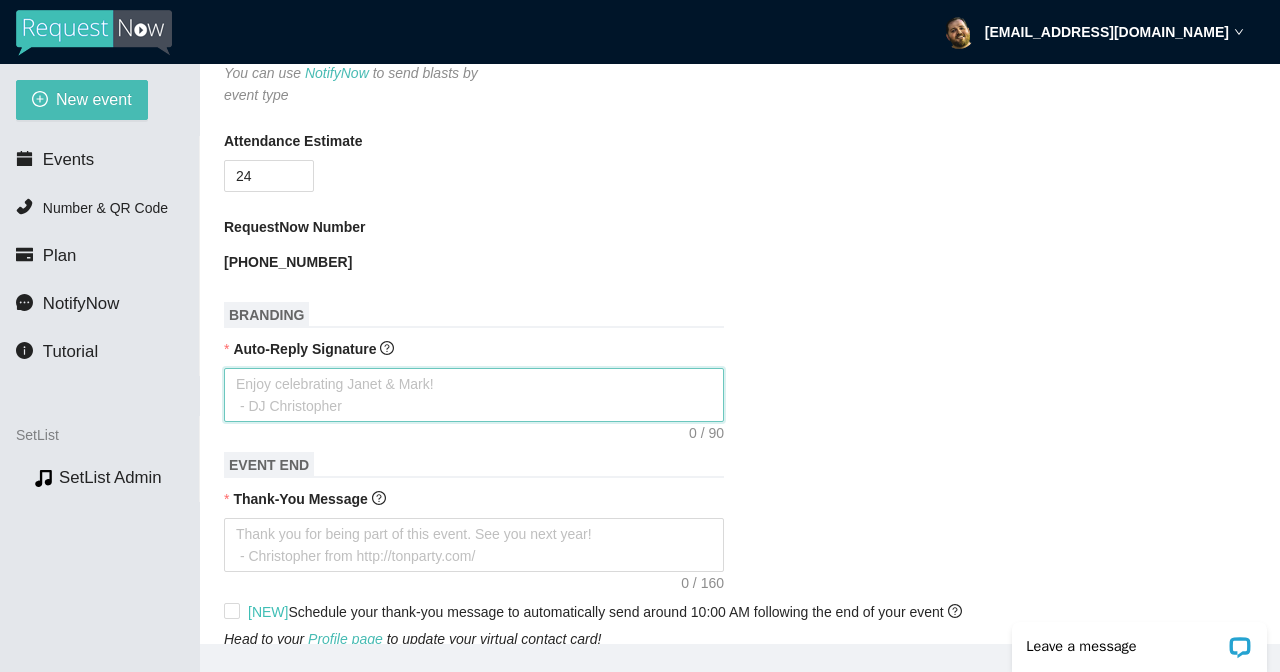 click on "Auto-Reply Signature" at bounding box center (474, 395) 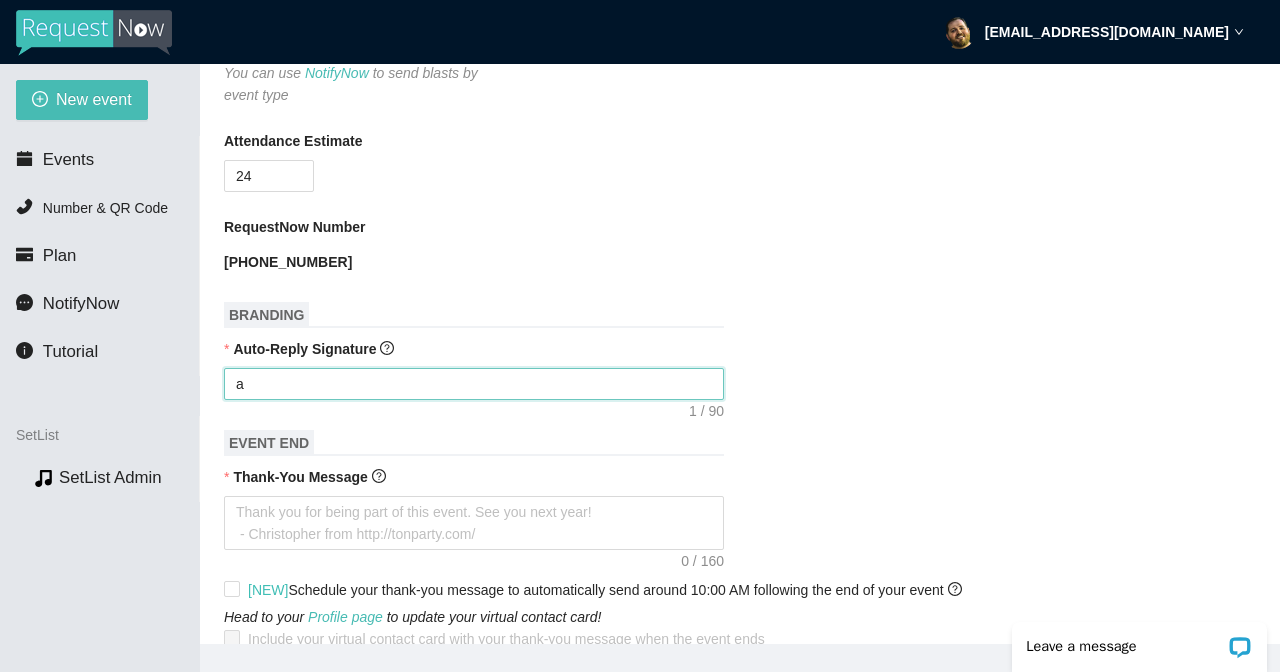 type on "as" 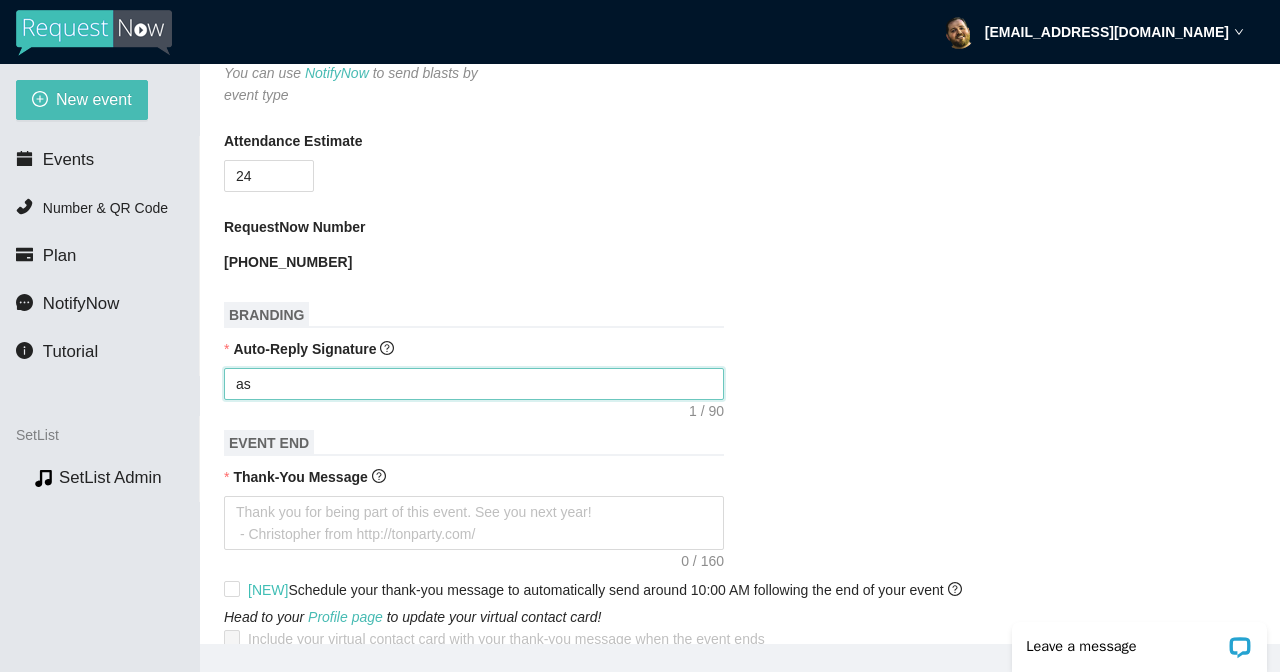 type on "asd" 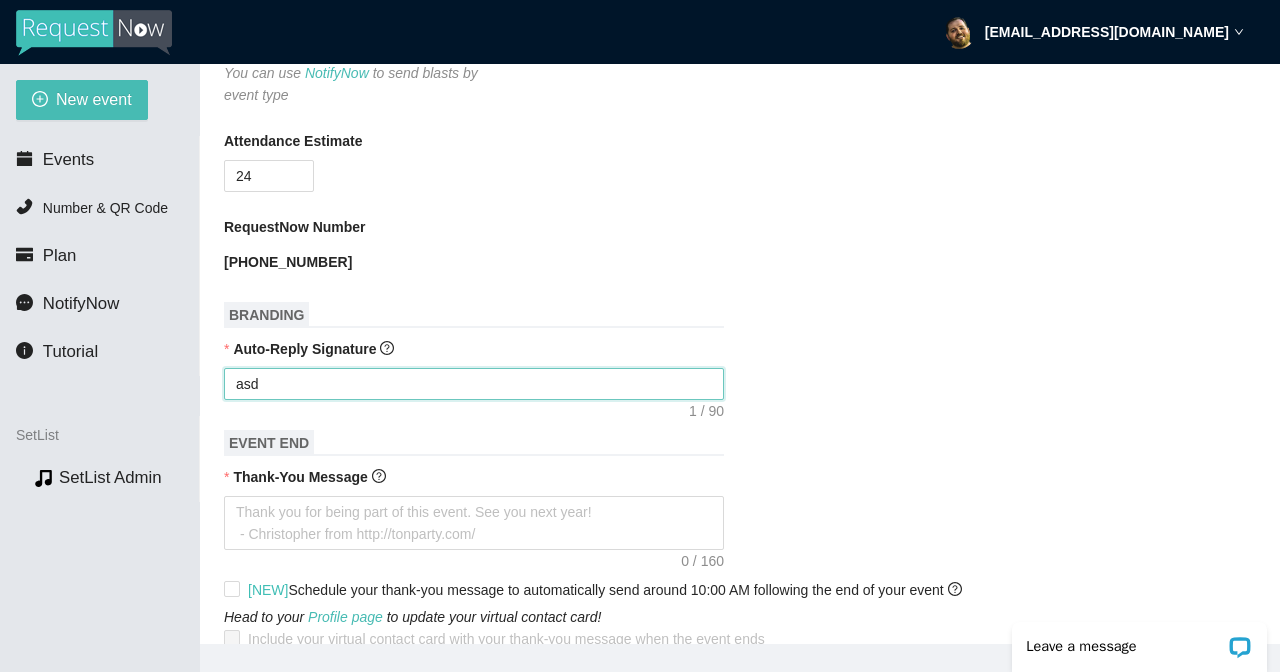 type on "asdf" 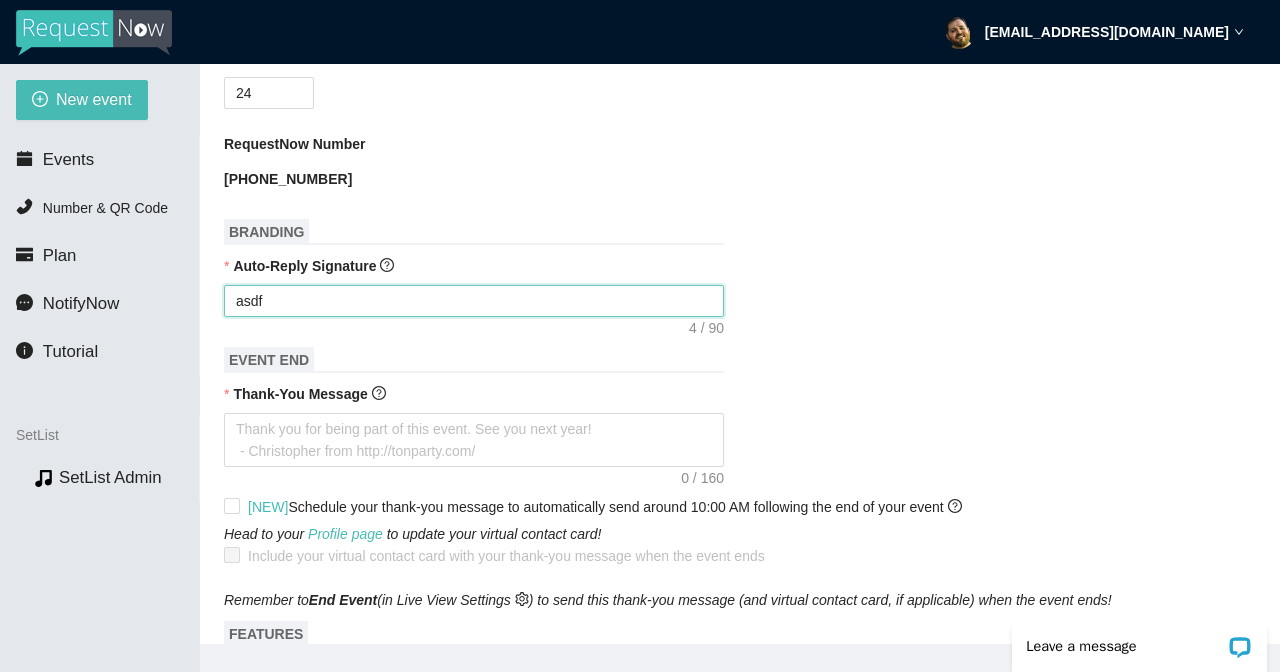 scroll, scrollTop: 712, scrollLeft: 0, axis: vertical 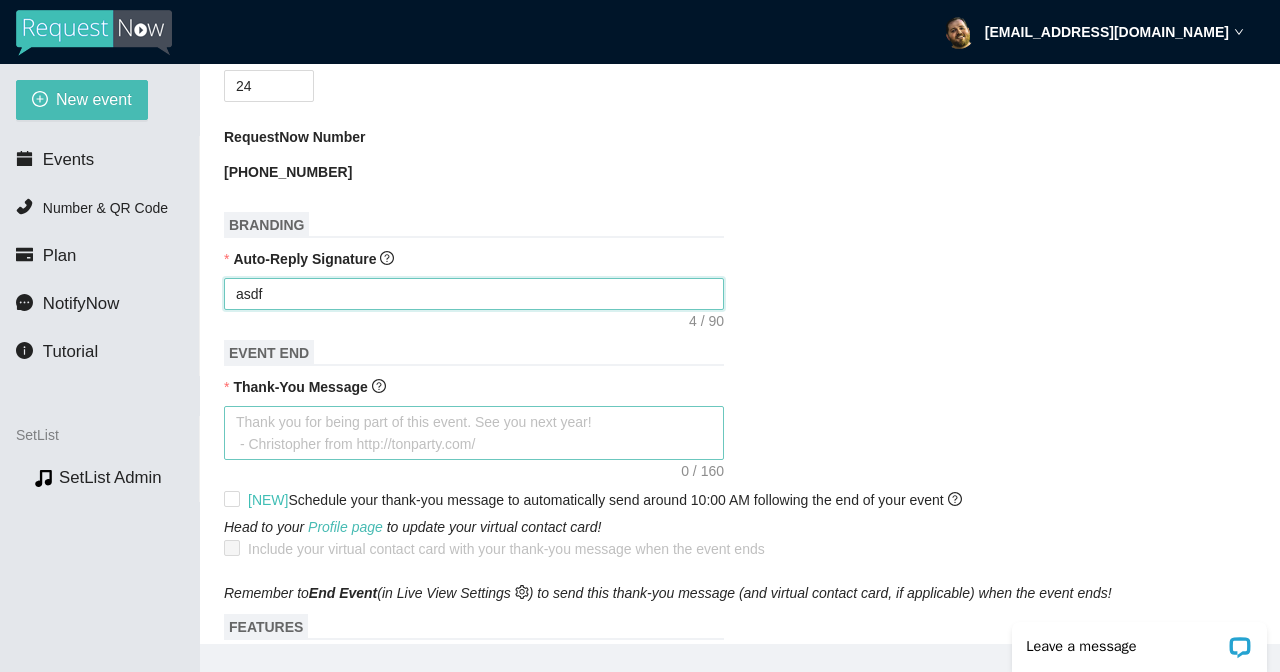 type on "asdf" 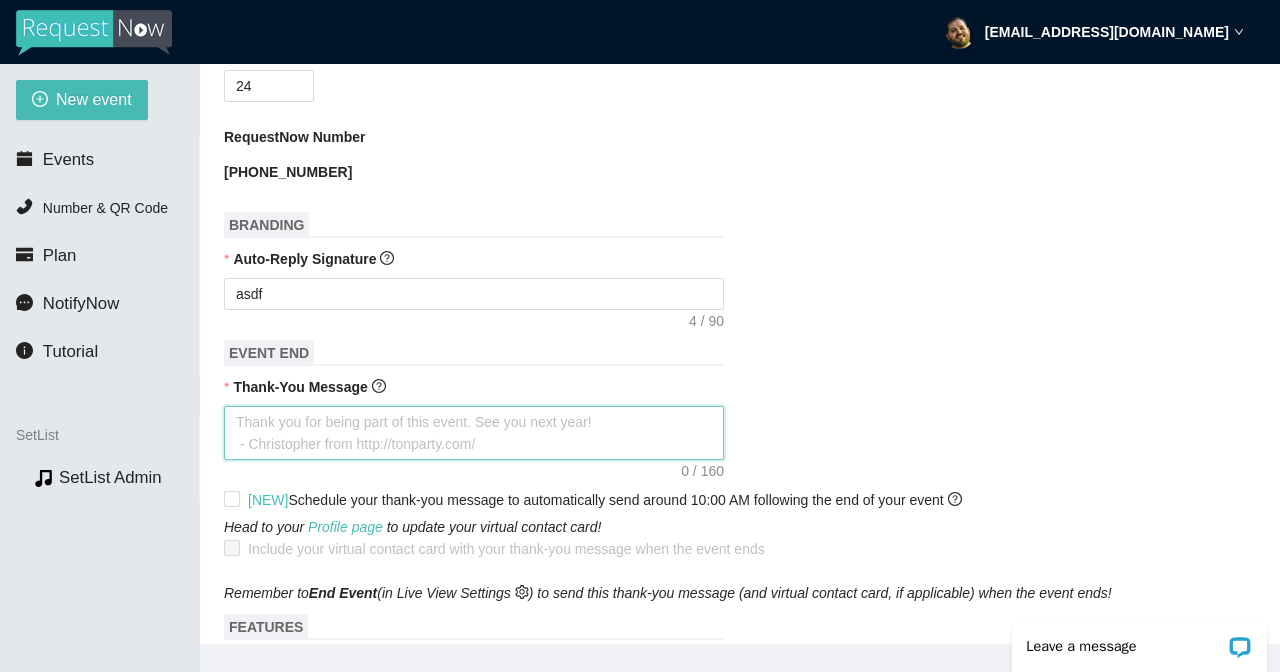 click on "Thank-You Message" at bounding box center [474, 433] 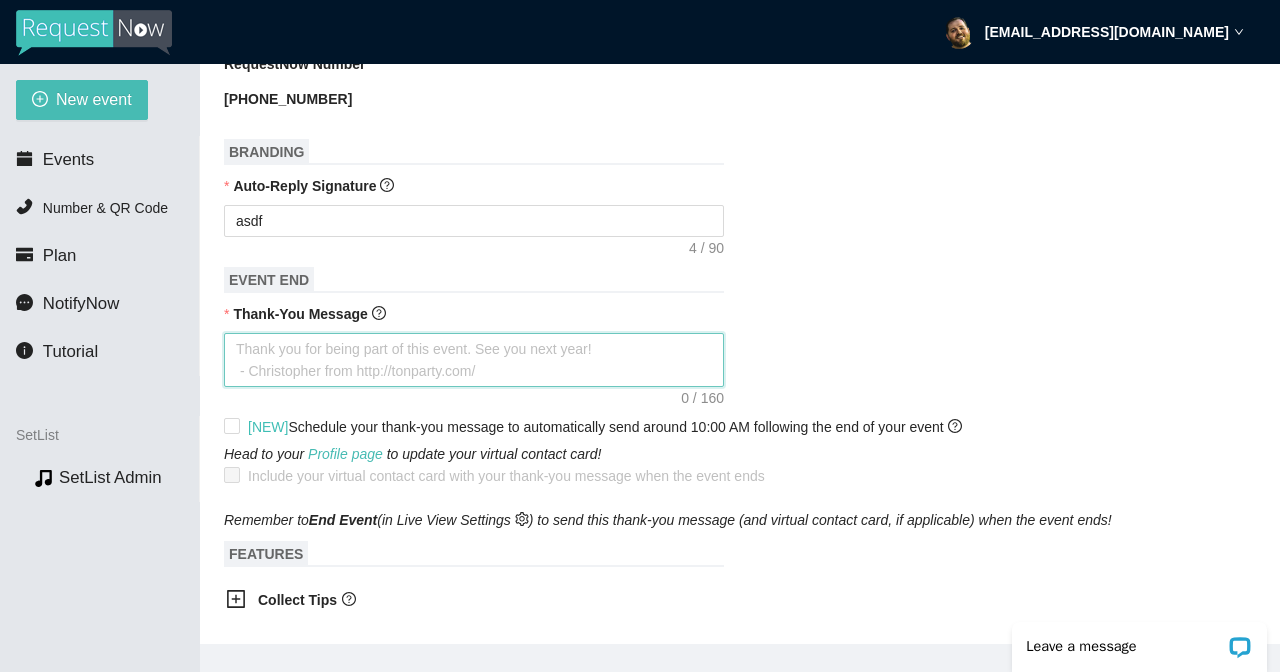 scroll, scrollTop: 761, scrollLeft: 0, axis: vertical 